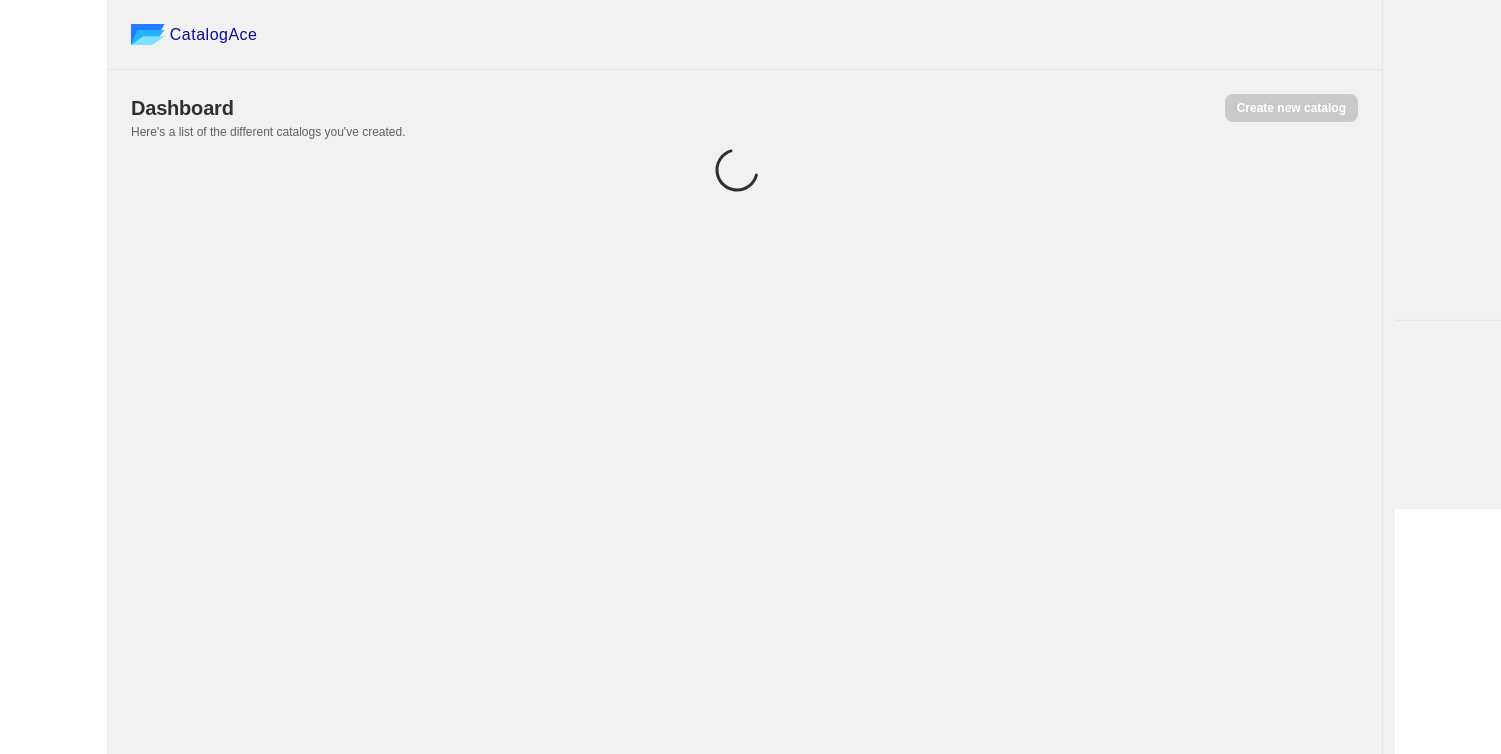 scroll, scrollTop: 0, scrollLeft: 0, axis: both 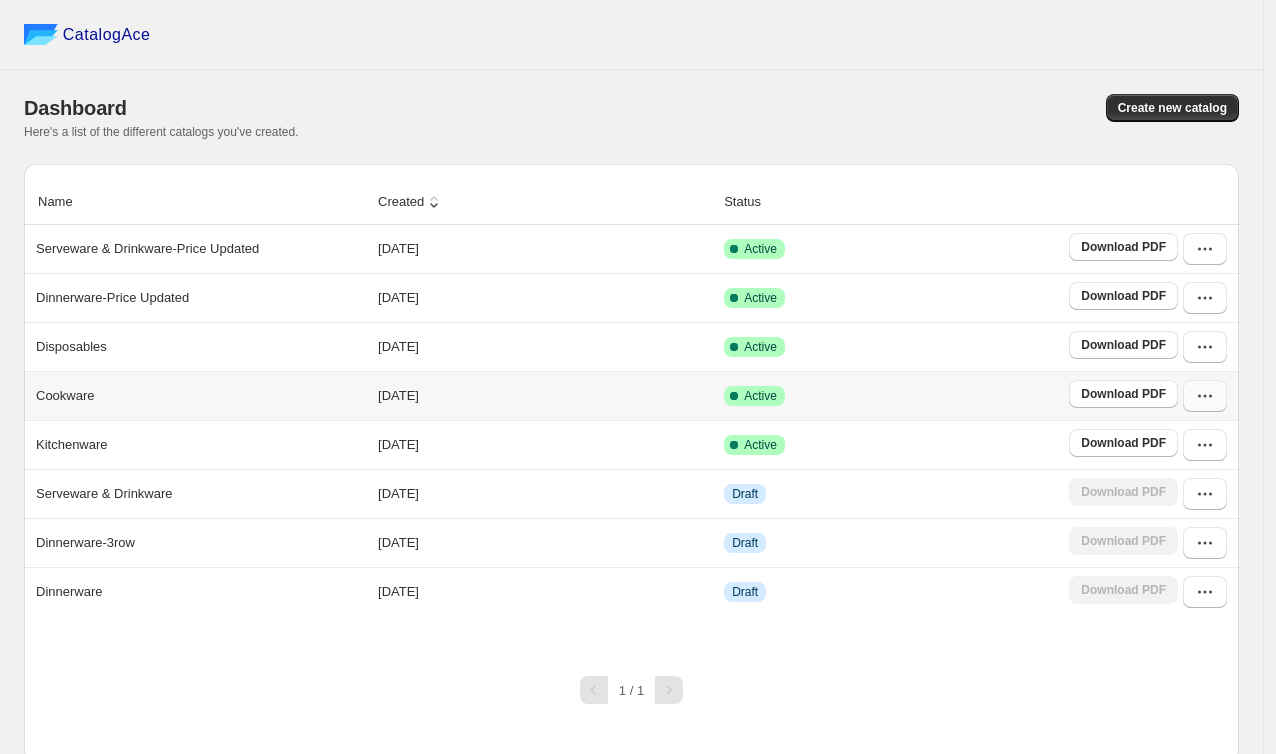 click 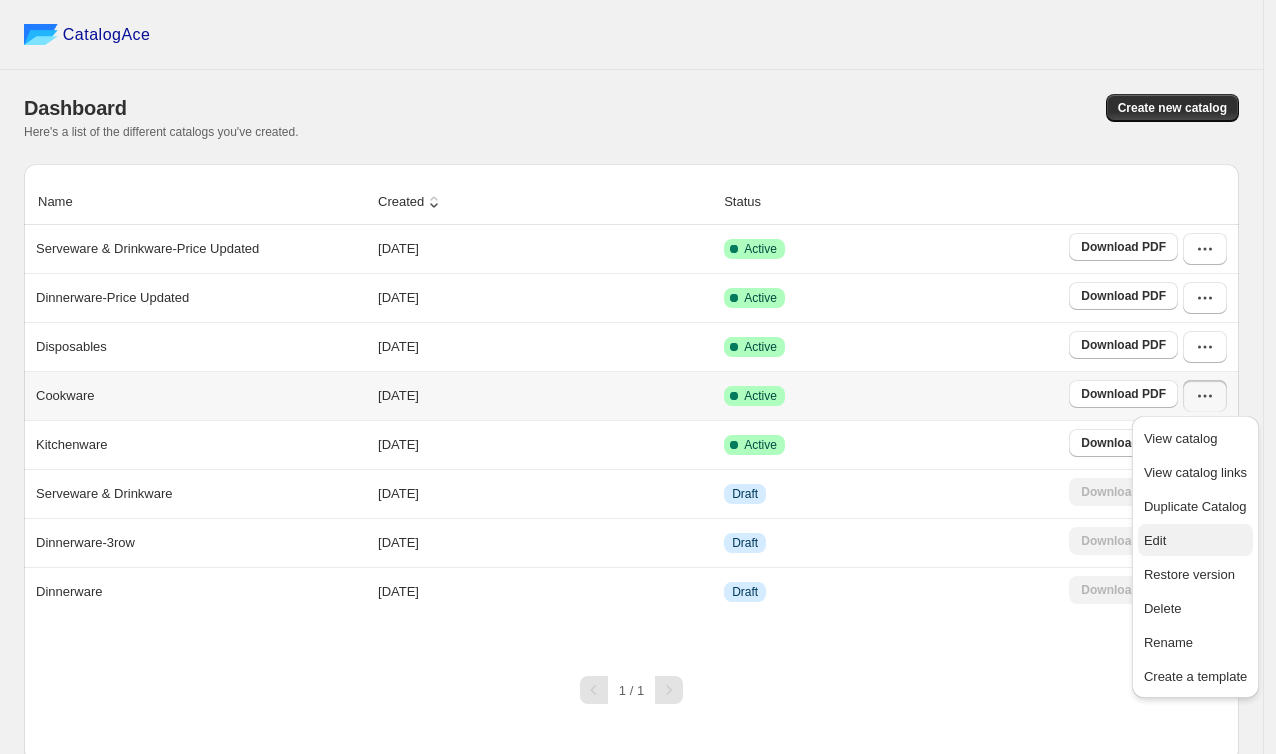 click on "Edit" at bounding box center (1195, 541) 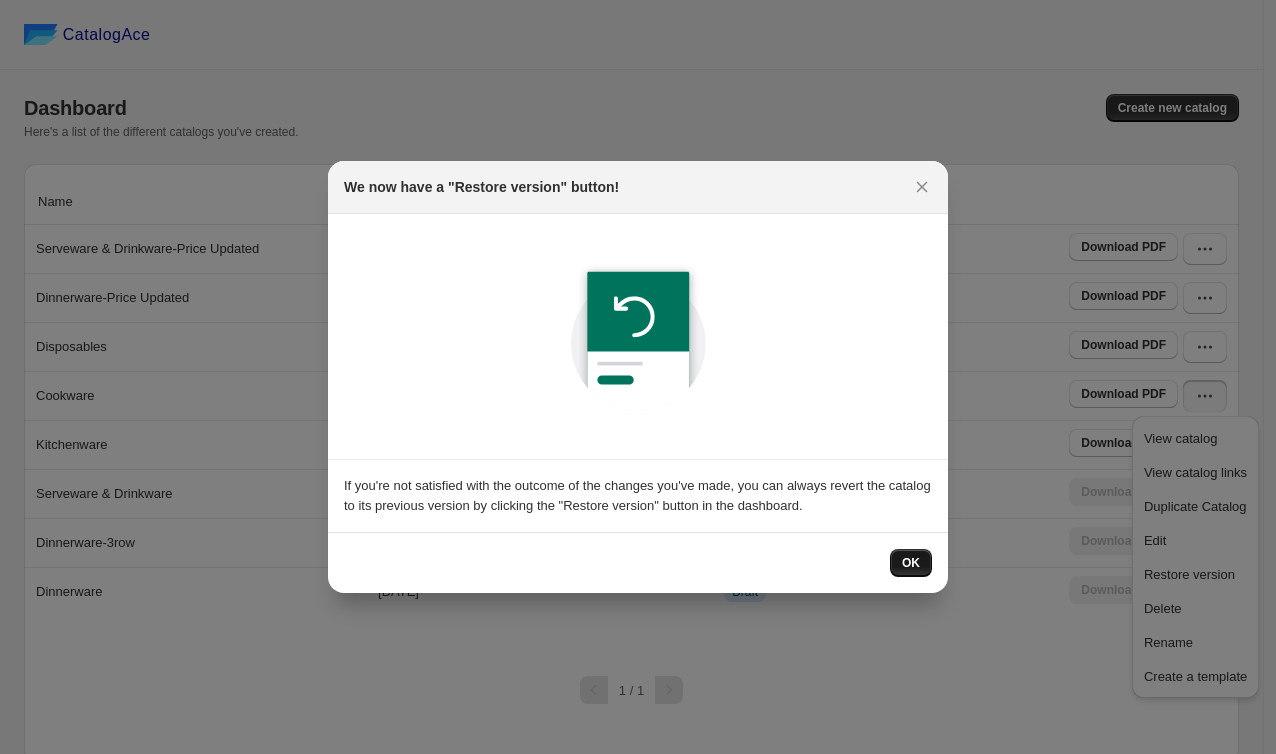 click on "OK" at bounding box center (911, 563) 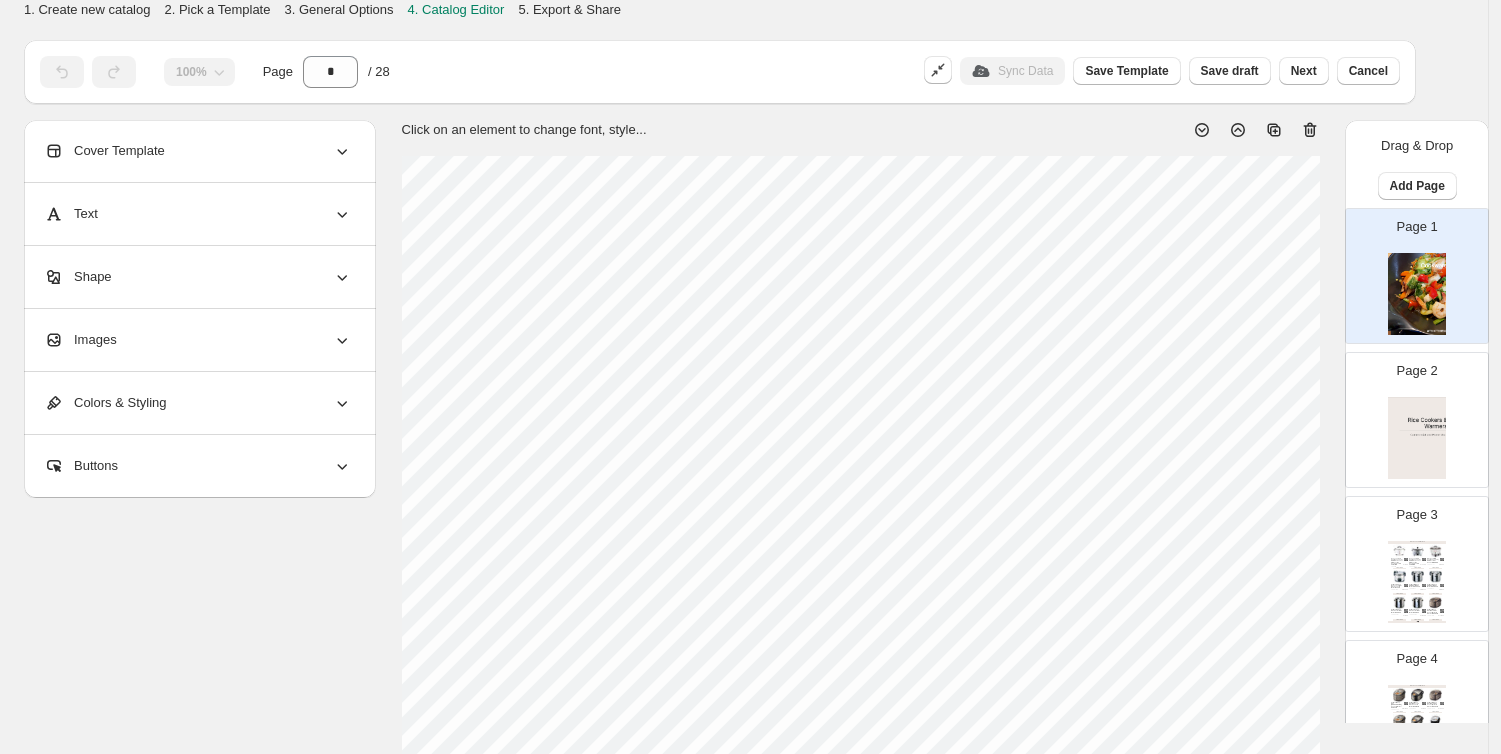 click on "**********" at bounding box center (736, 721) 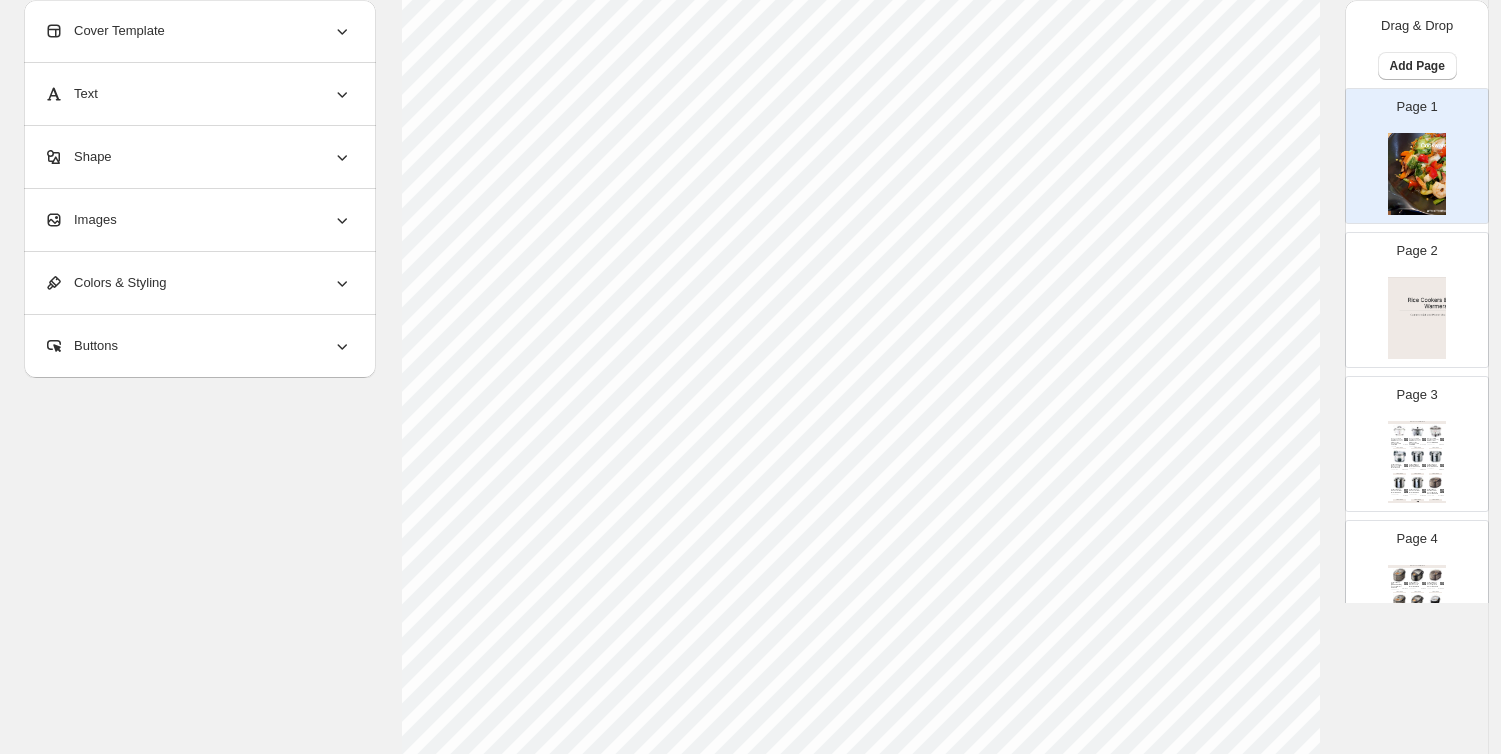 scroll, scrollTop: 555, scrollLeft: 0, axis: vertical 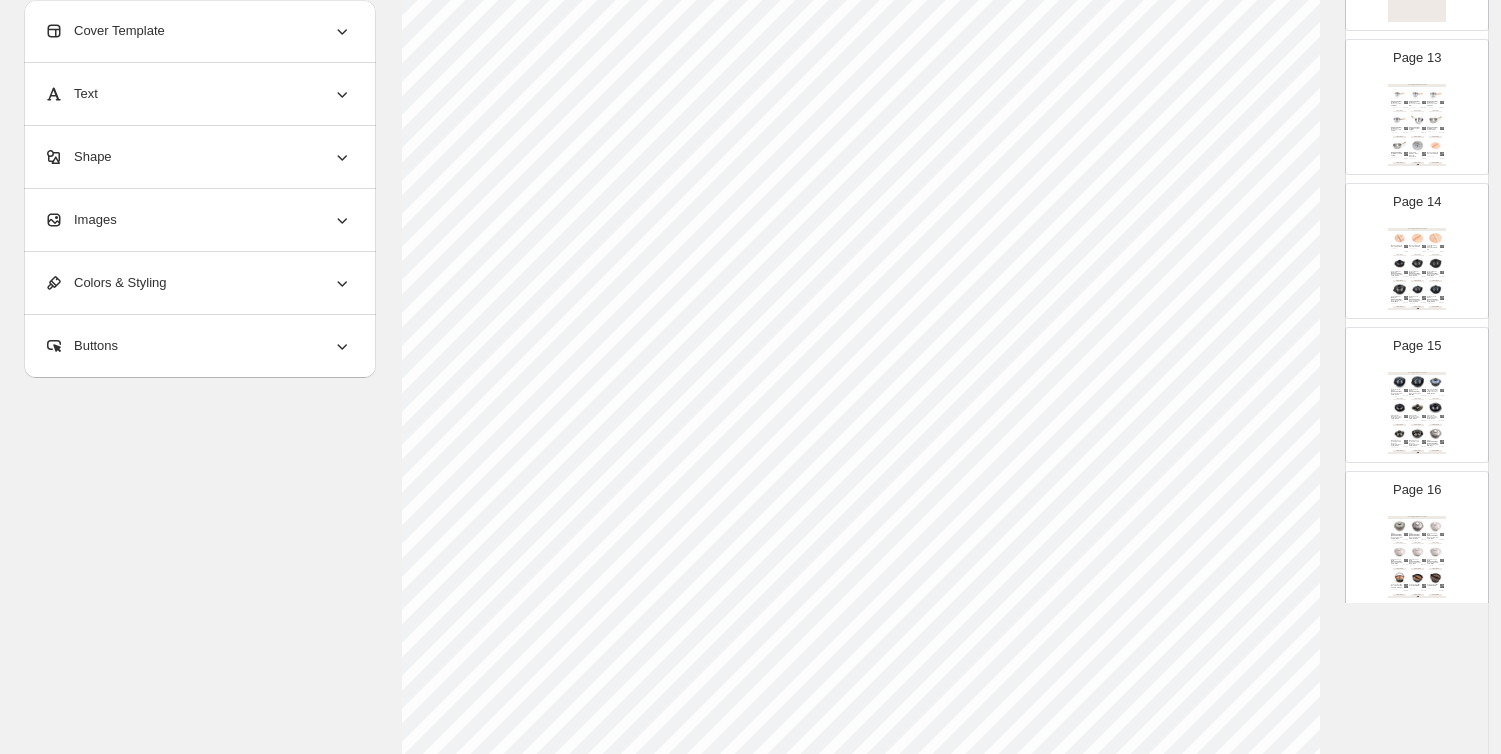 click at bounding box center (1417, 407) 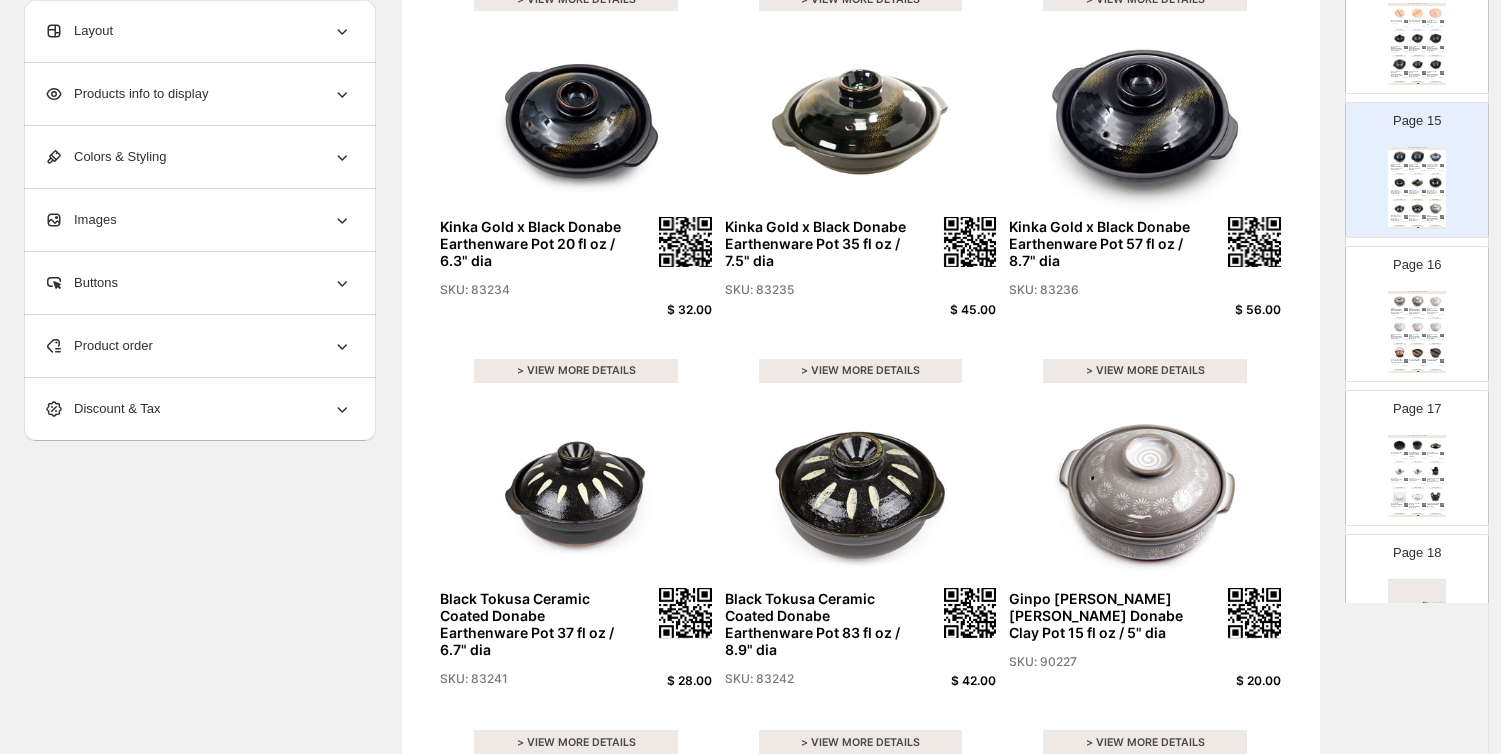 scroll, scrollTop: 2222, scrollLeft: 0, axis: vertical 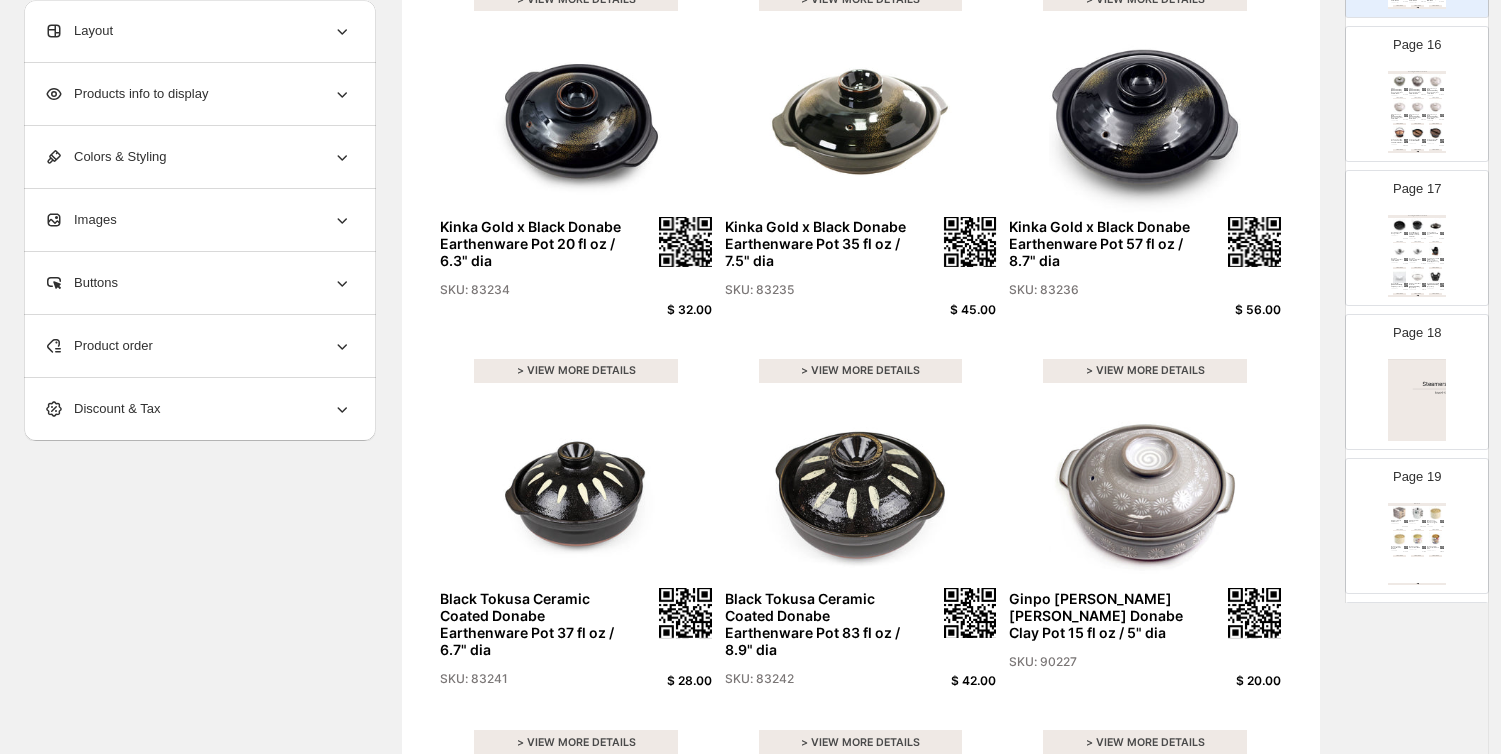 click on "Summit Iron Deep Frying Pot with Oil Drain Rack 8.25" dia / 2.2-Qt" at bounding box center (1415, 234) 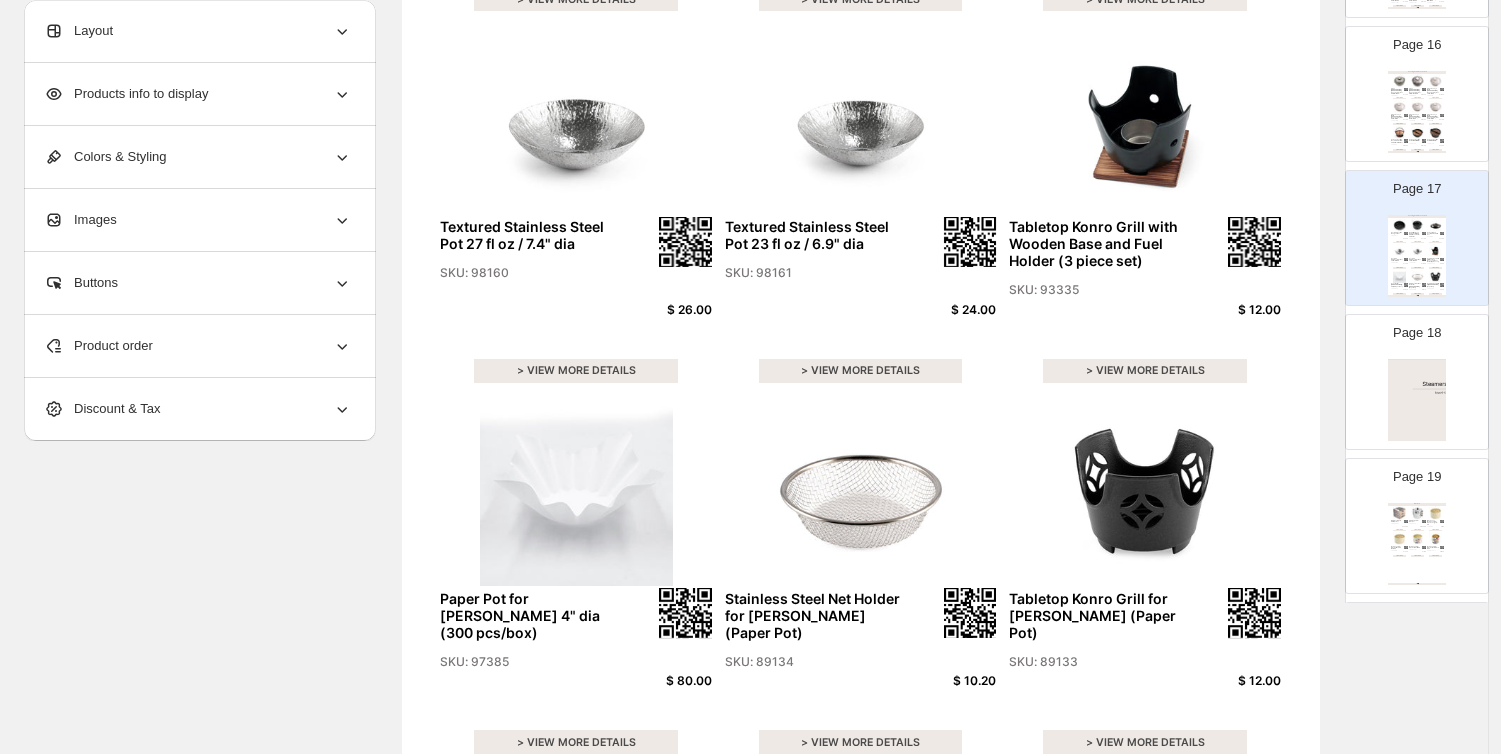 scroll, scrollTop: 672, scrollLeft: 0, axis: vertical 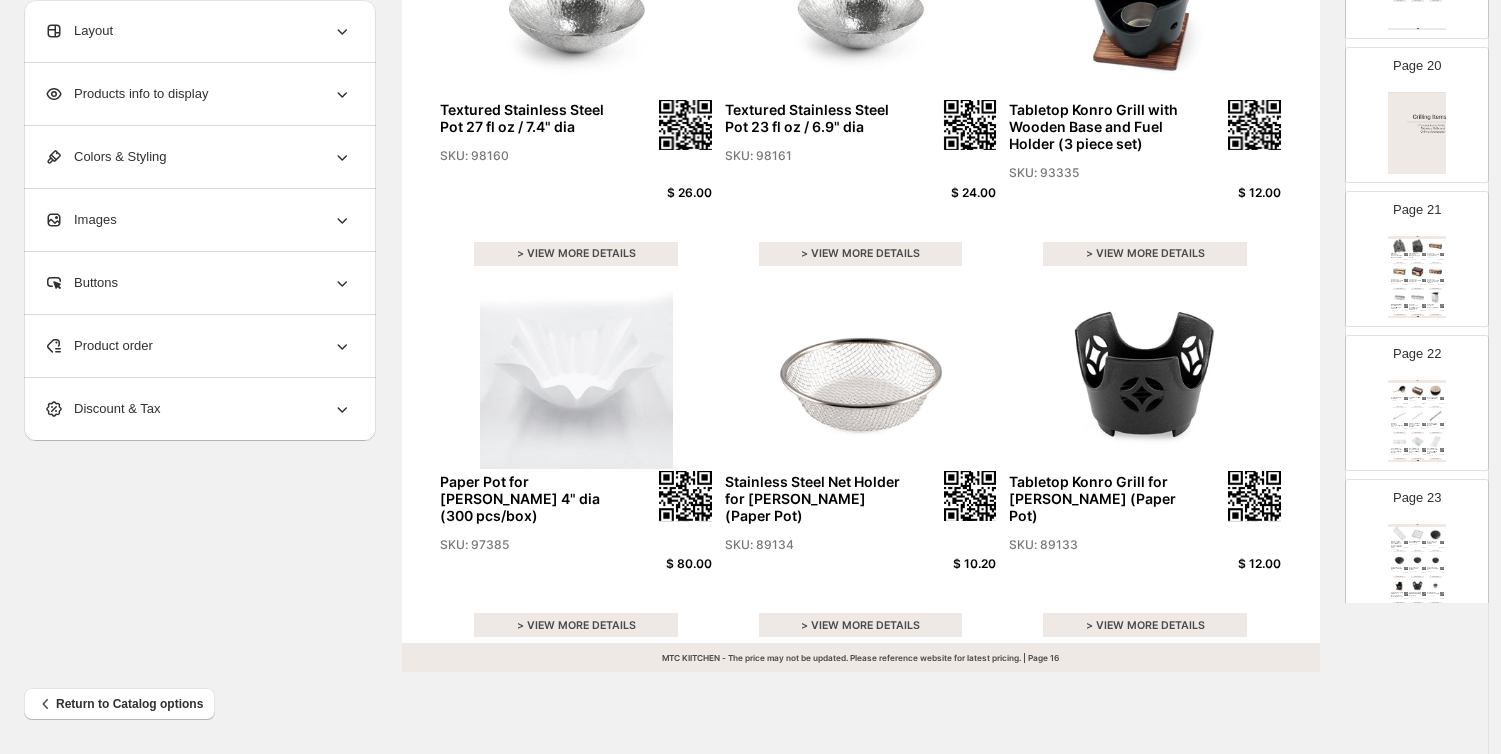 click at bounding box center [1435, 297] 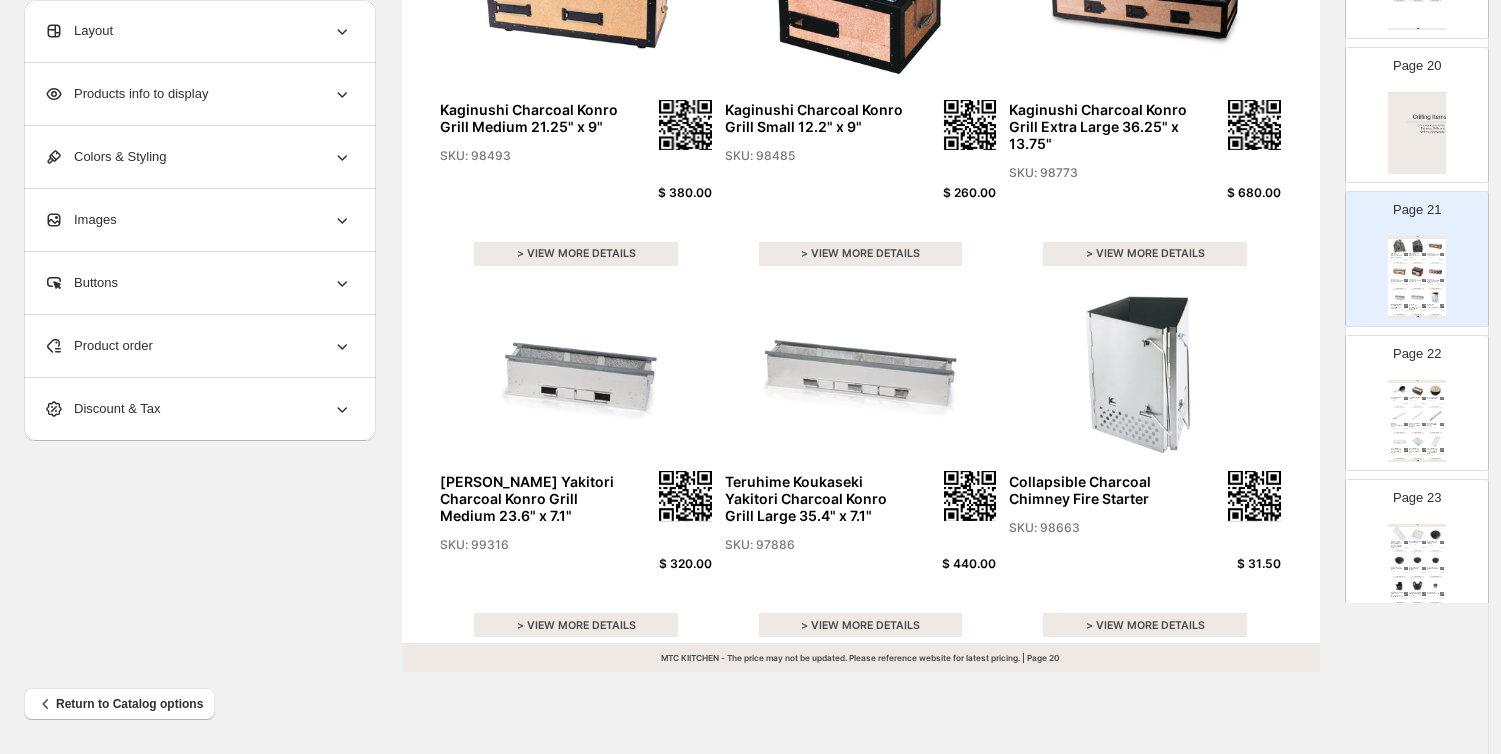 click on "> VIEW MORE DETAILS" at bounding box center [1435, 408] 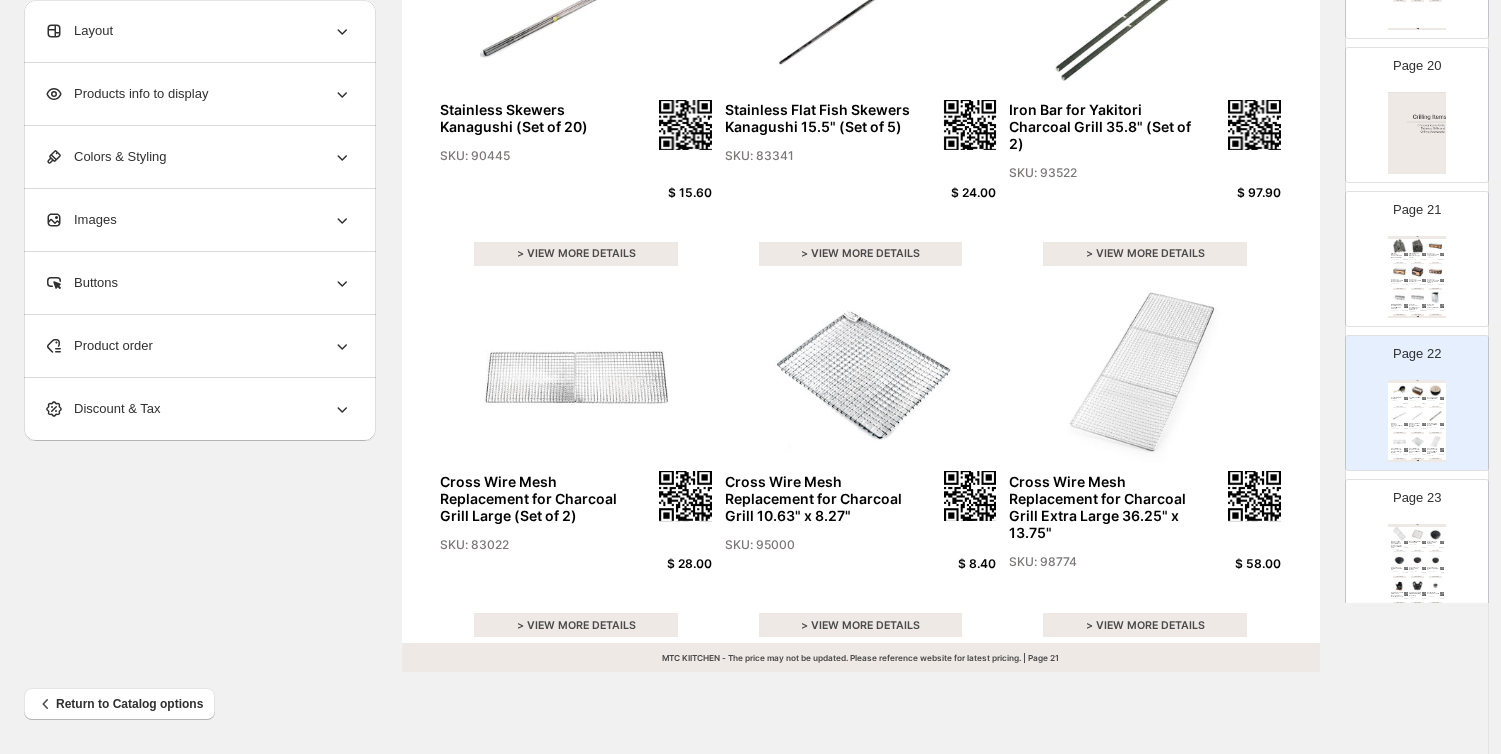 click at bounding box center [1417, 559] 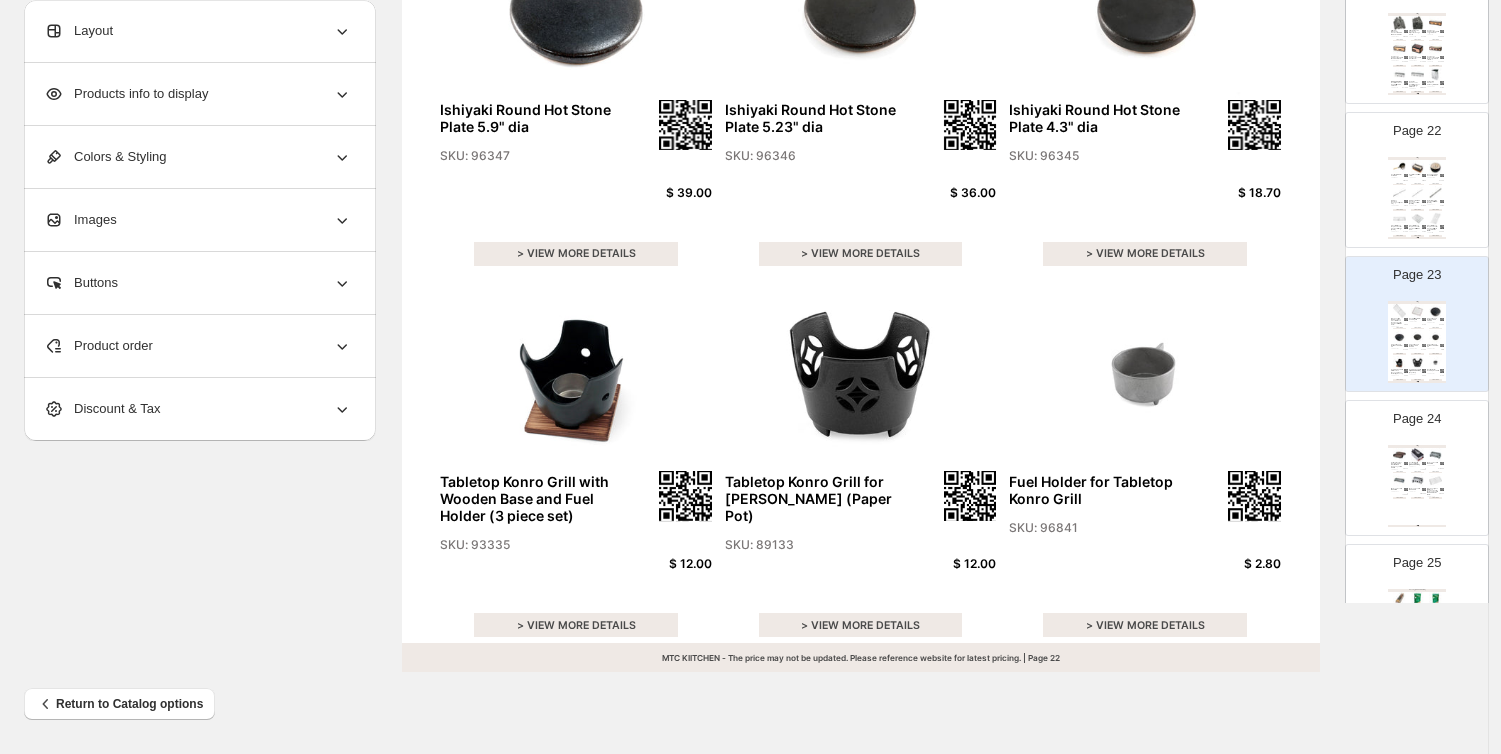 scroll, scrollTop: 3222, scrollLeft: 0, axis: vertical 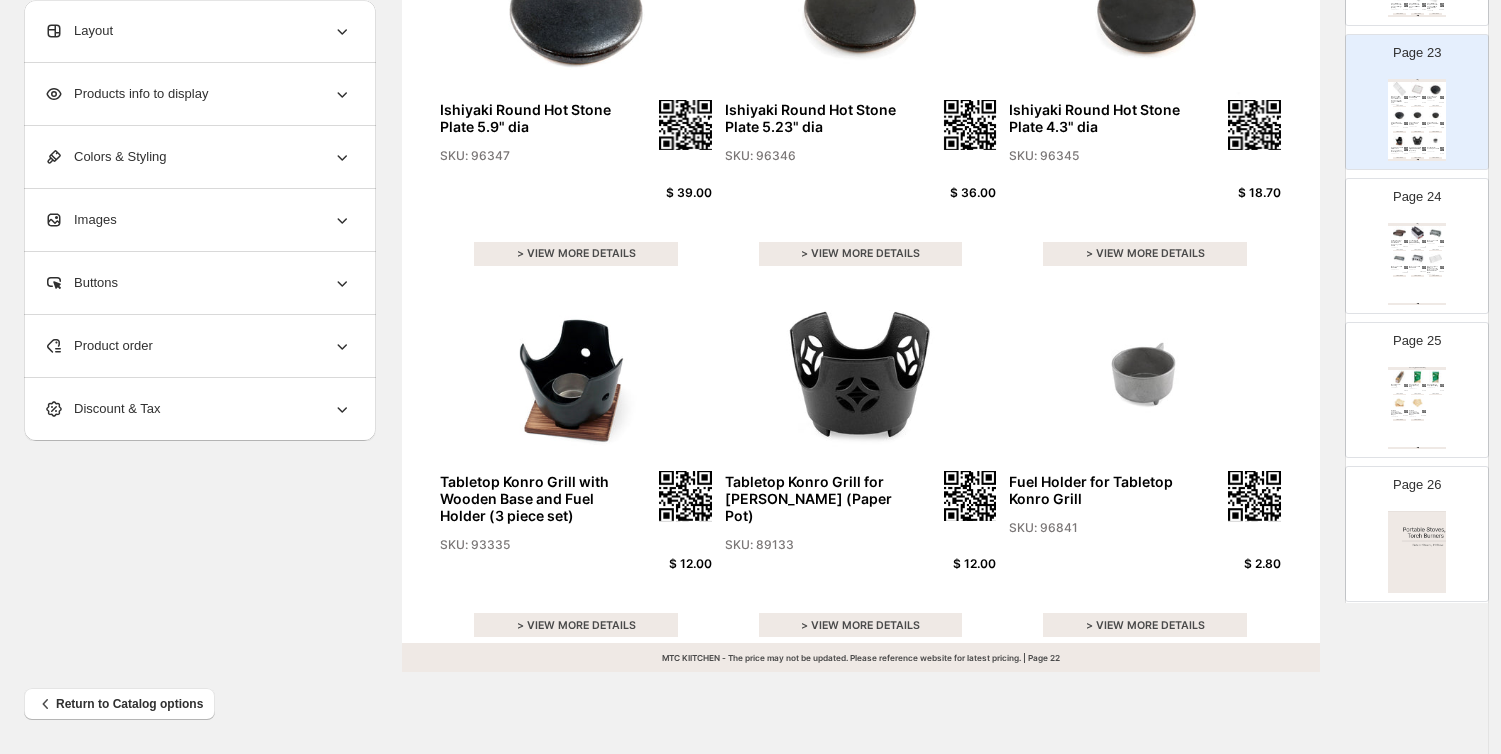 click at bounding box center (1417, 232) 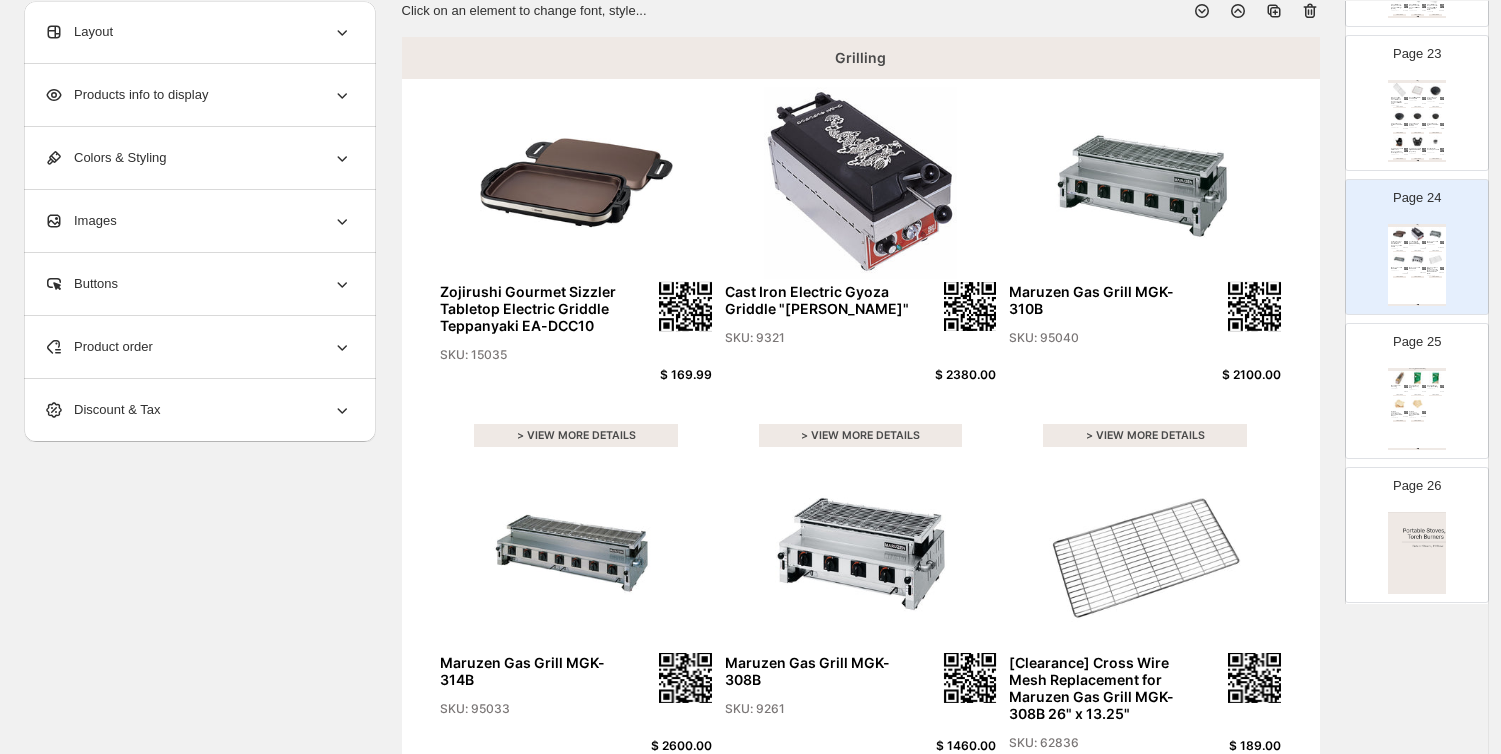 scroll, scrollTop: 116, scrollLeft: 0, axis: vertical 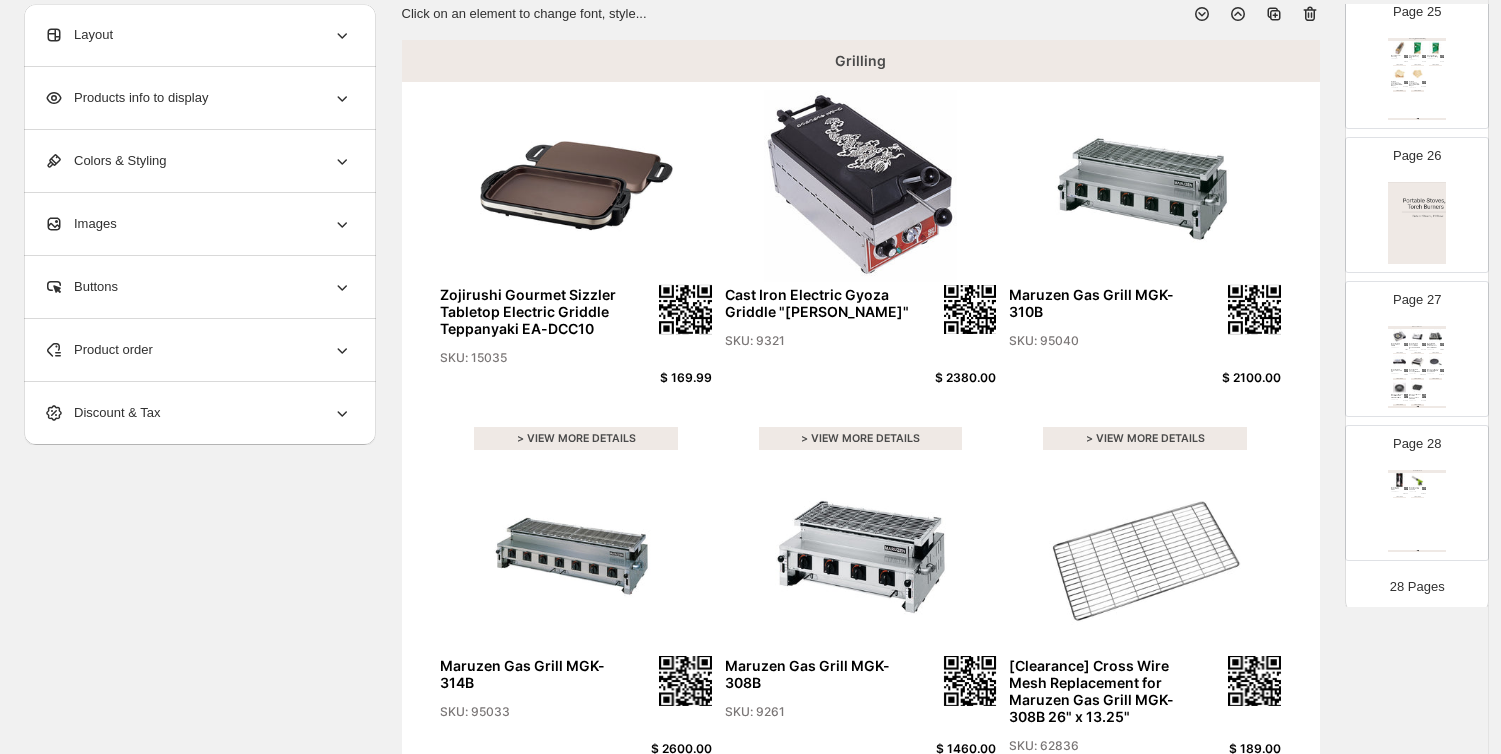 click on "> VIEW MORE DETAILS" at bounding box center (1417, 379) 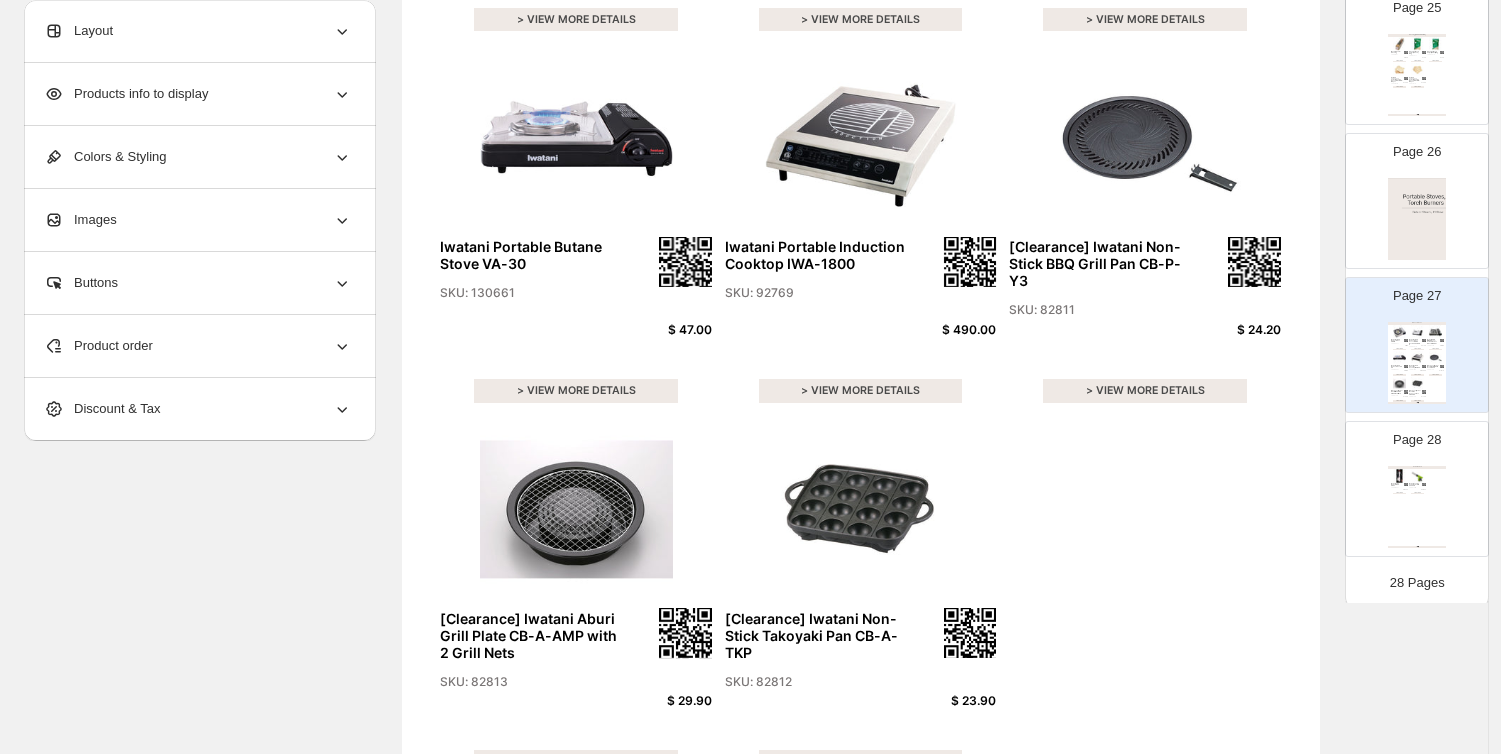 scroll, scrollTop: 672, scrollLeft: 0, axis: vertical 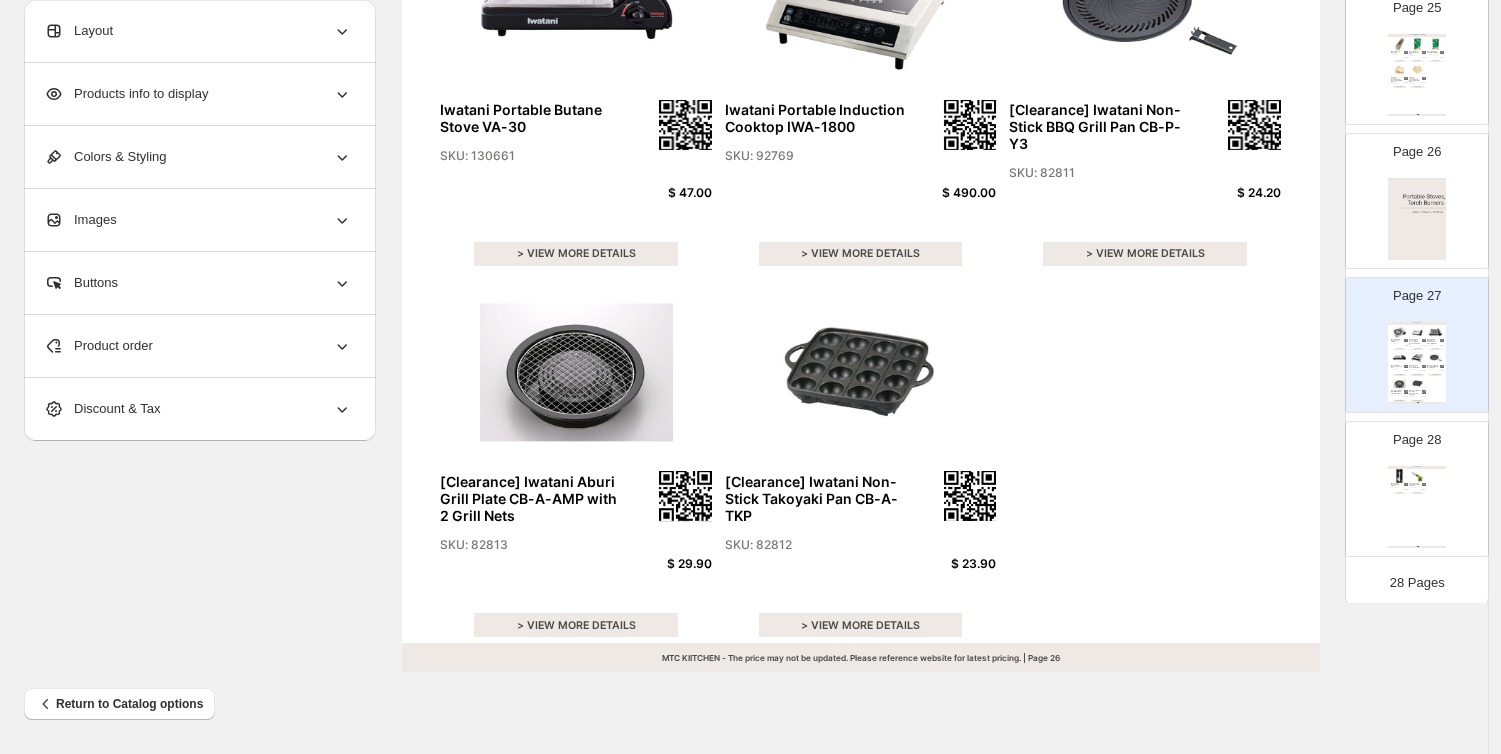 click 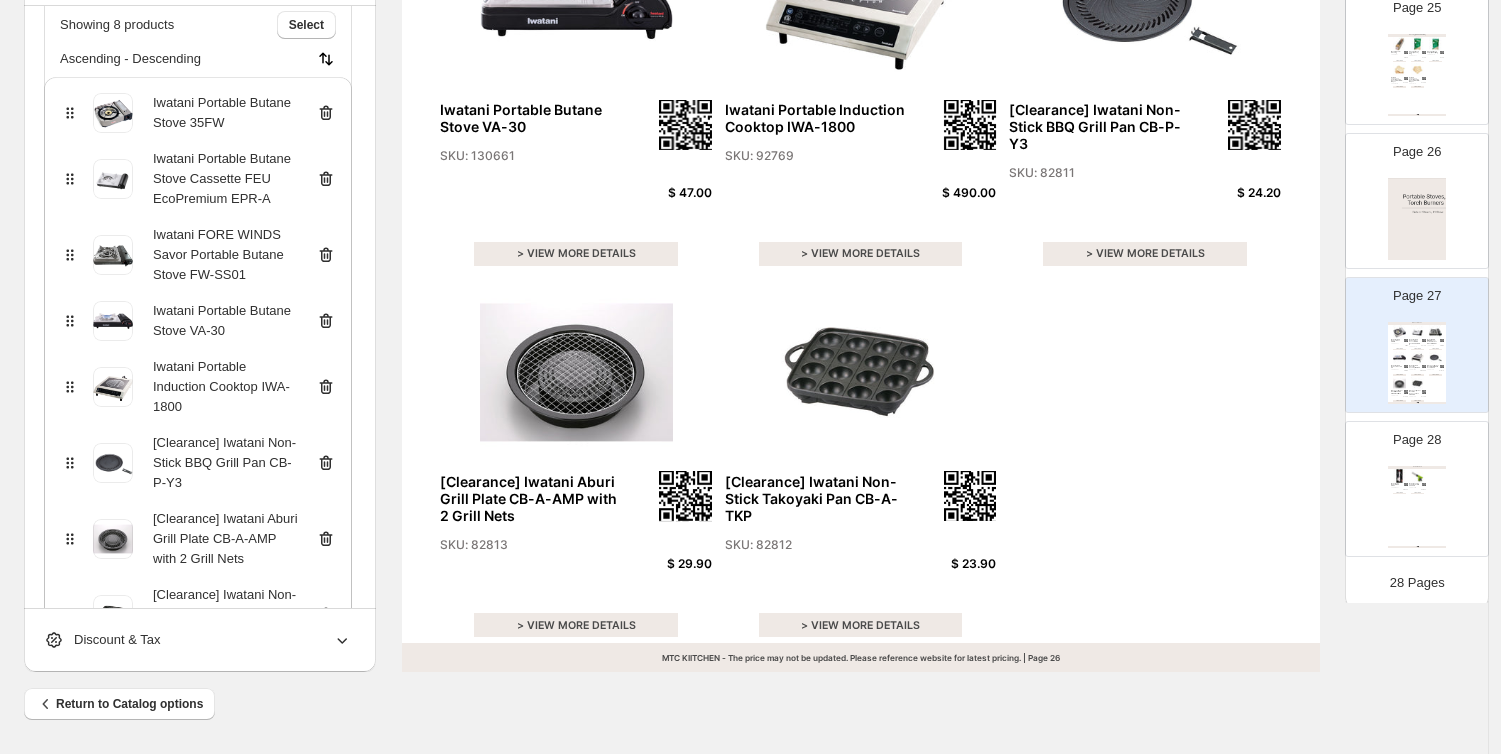 scroll, scrollTop: 333, scrollLeft: 0, axis: vertical 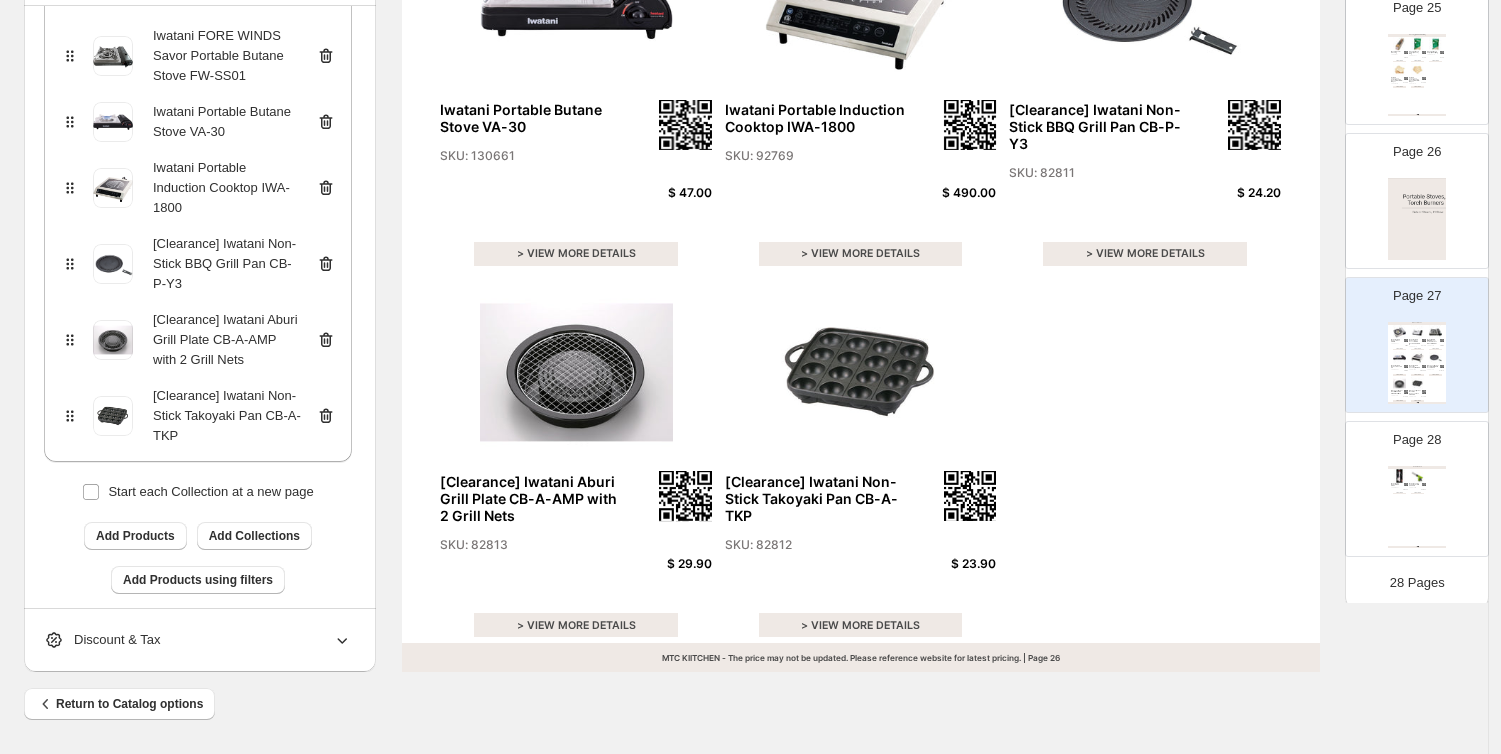 click 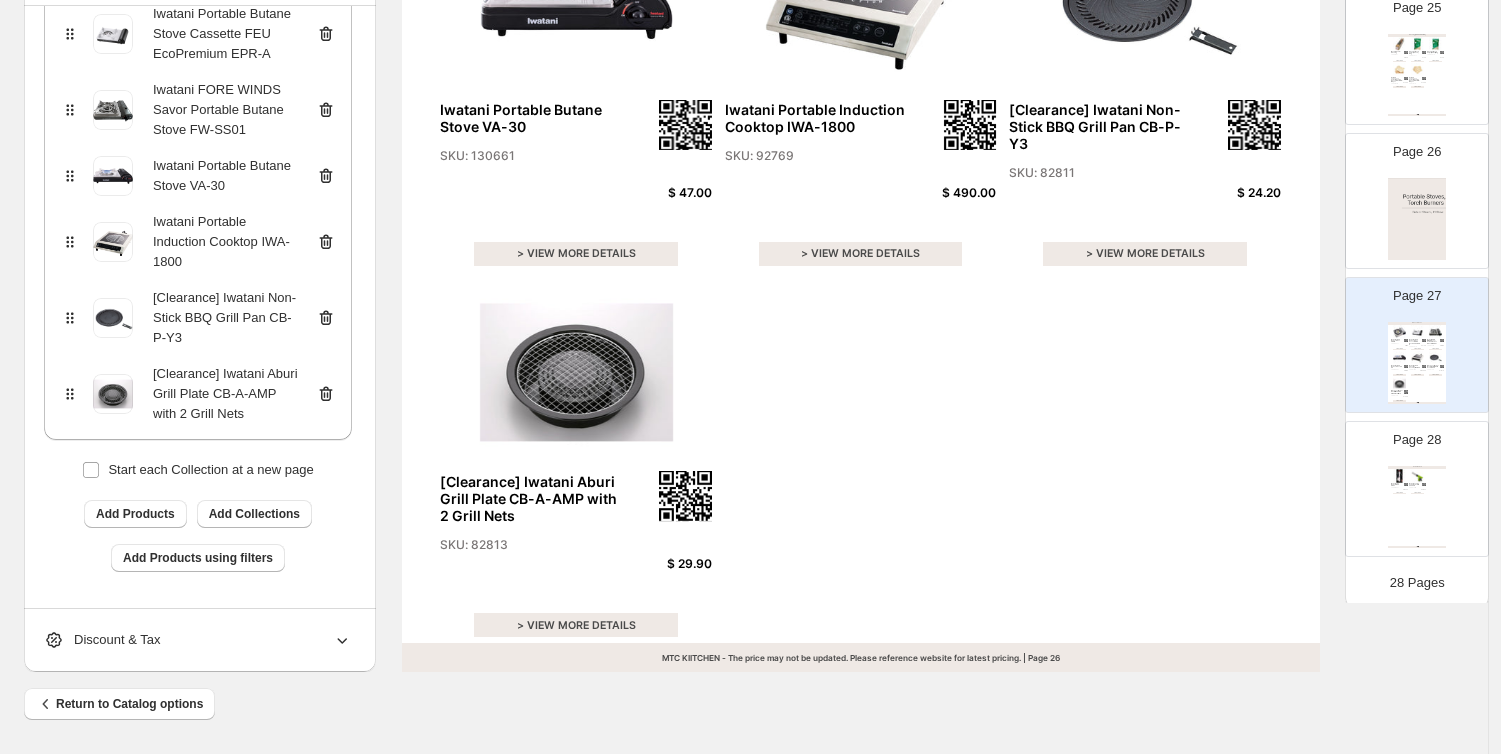 scroll, scrollTop: 299, scrollLeft: 0, axis: vertical 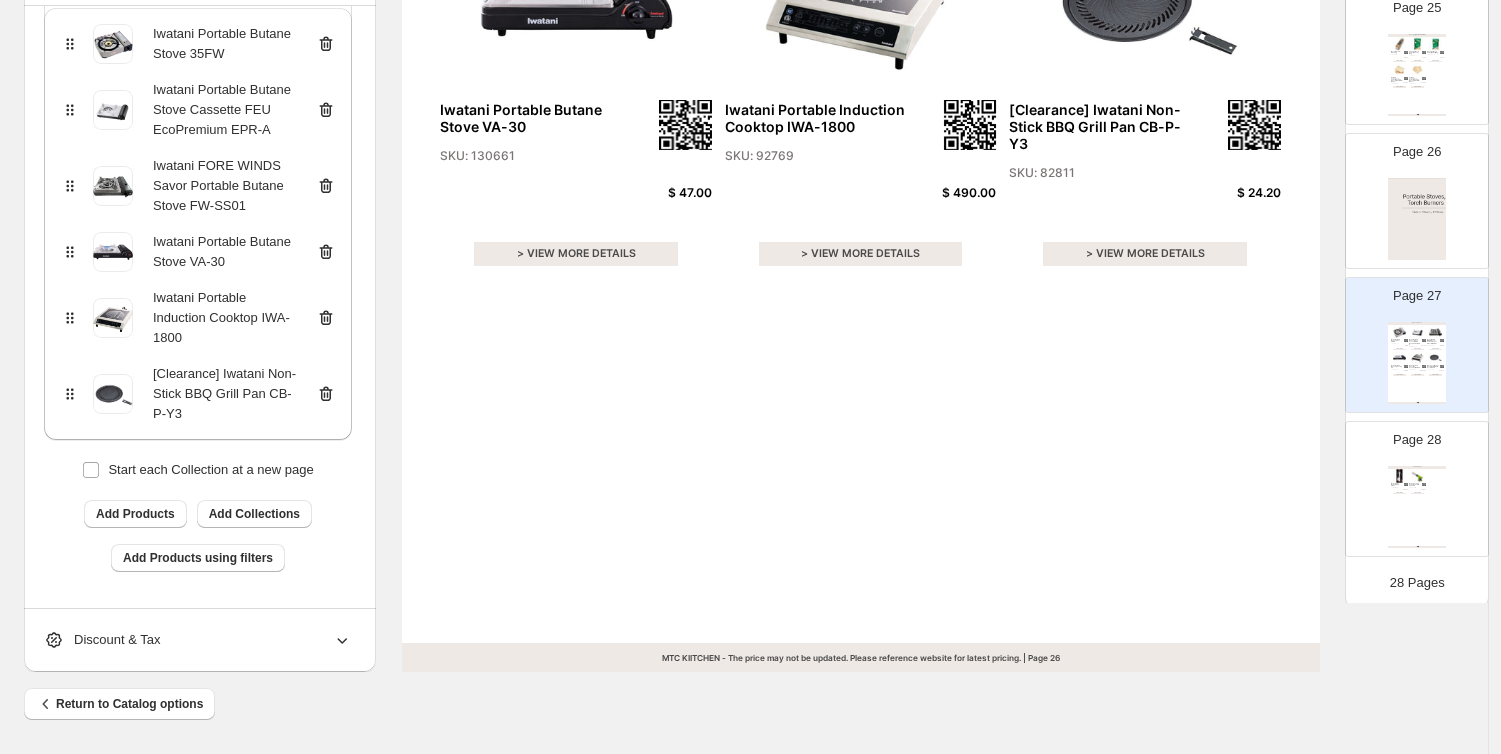click on "Return to Catalog options" at bounding box center (736, 696) 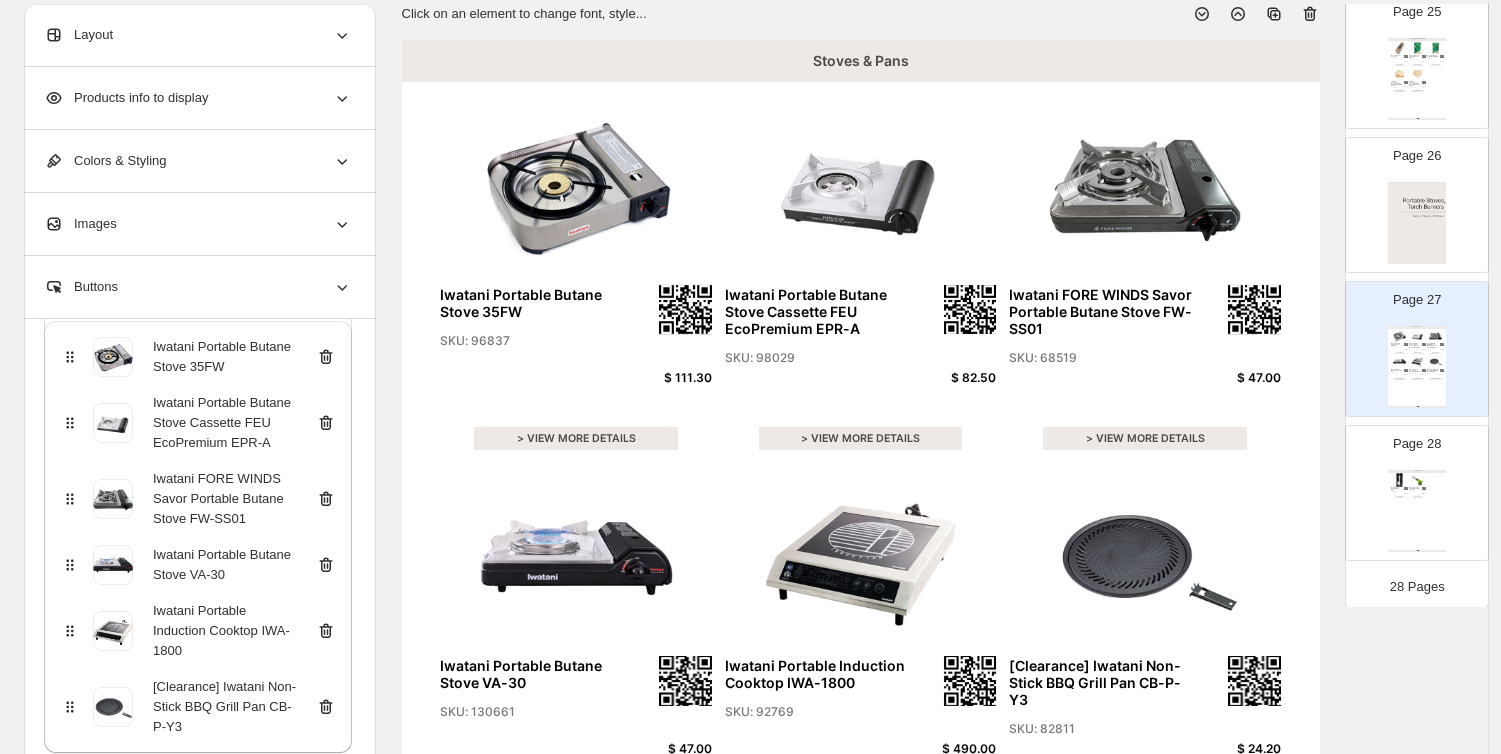 scroll, scrollTop: 0, scrollLeft: 0, axis: both 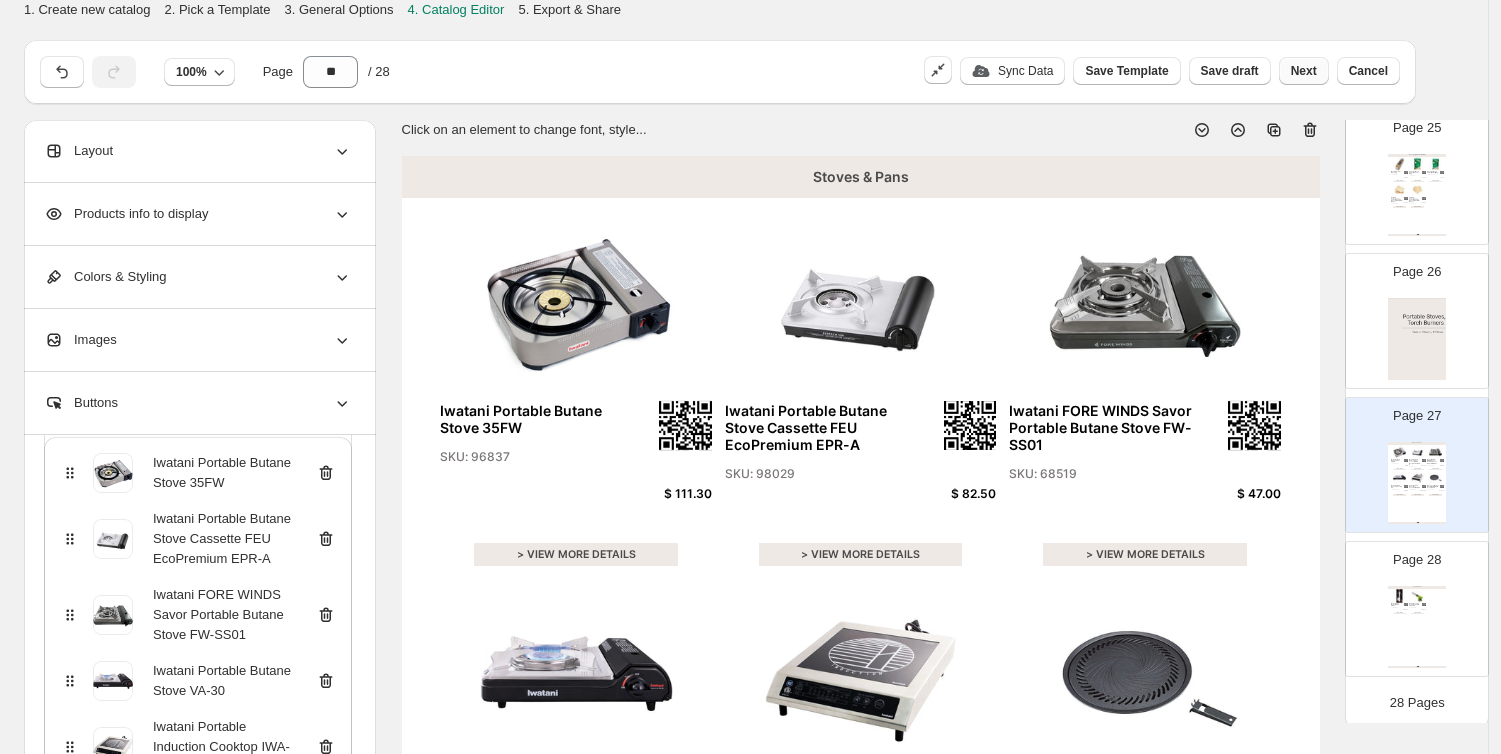 click on "Next" at bounding box center (1304, 71) 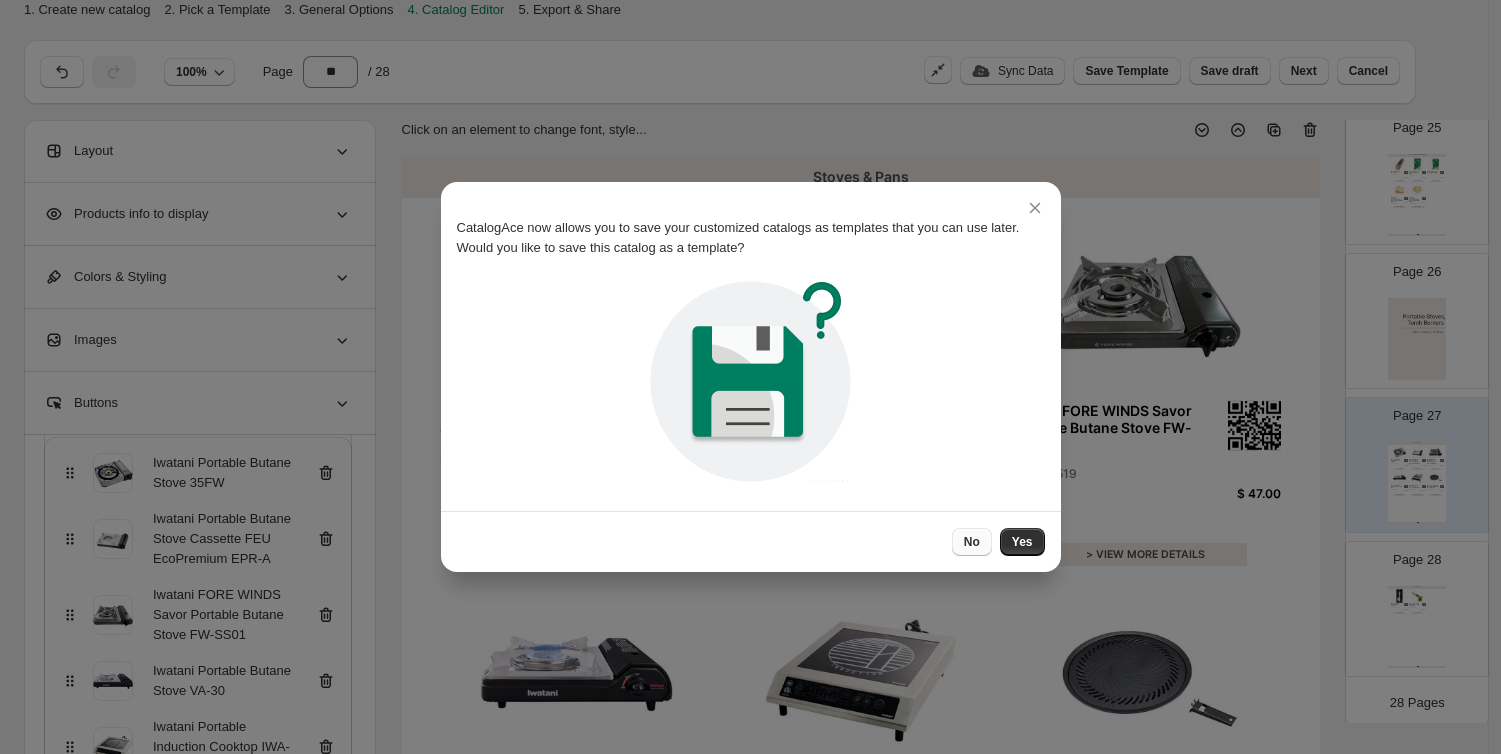 click on "No" at bounding box center (972, 542) 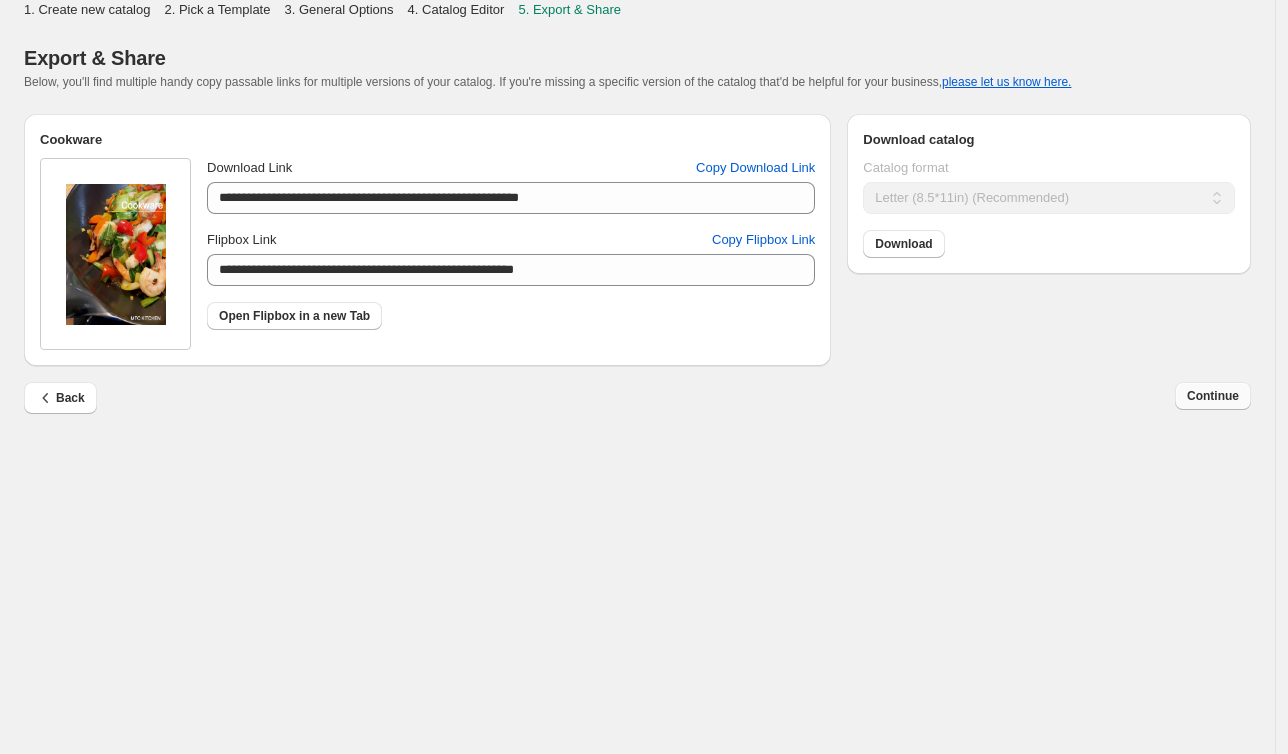 click on "Continue" at bounding box center (1213, 396) 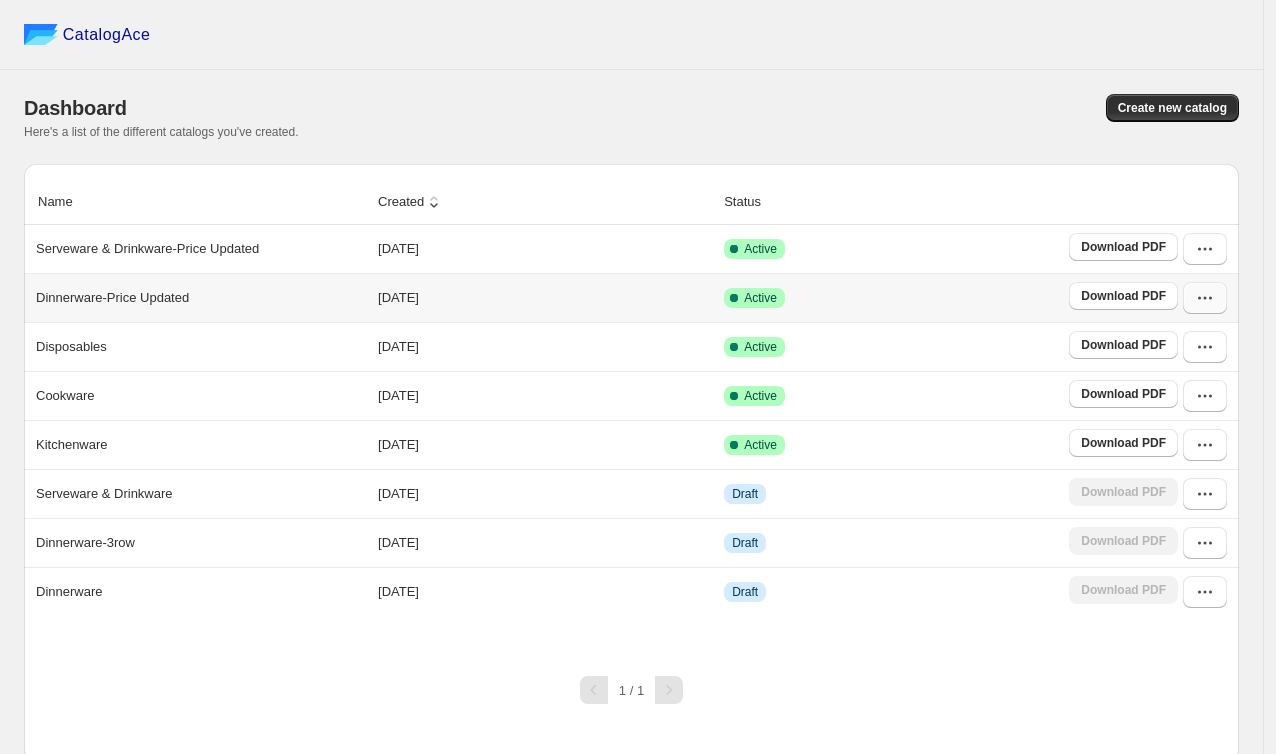 click at bounding box center [1205, 298] 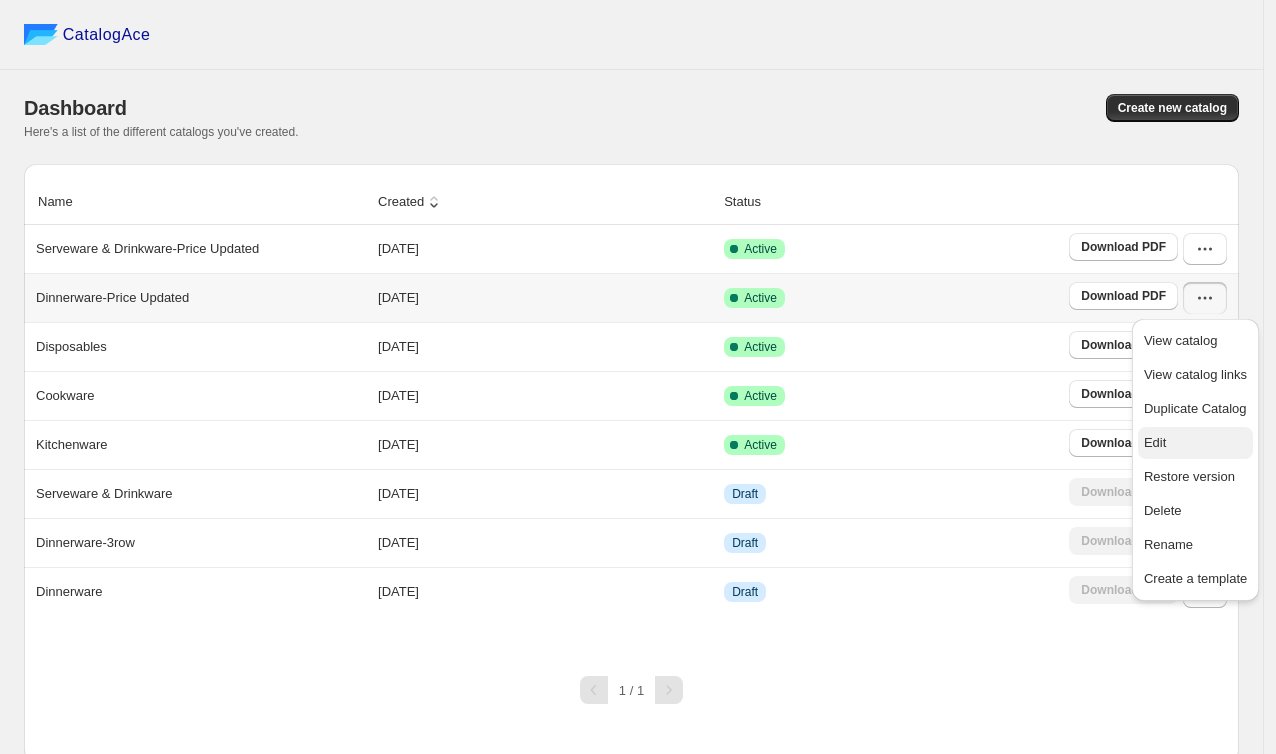 click on "Edit" at bounding box center (1195, 443) 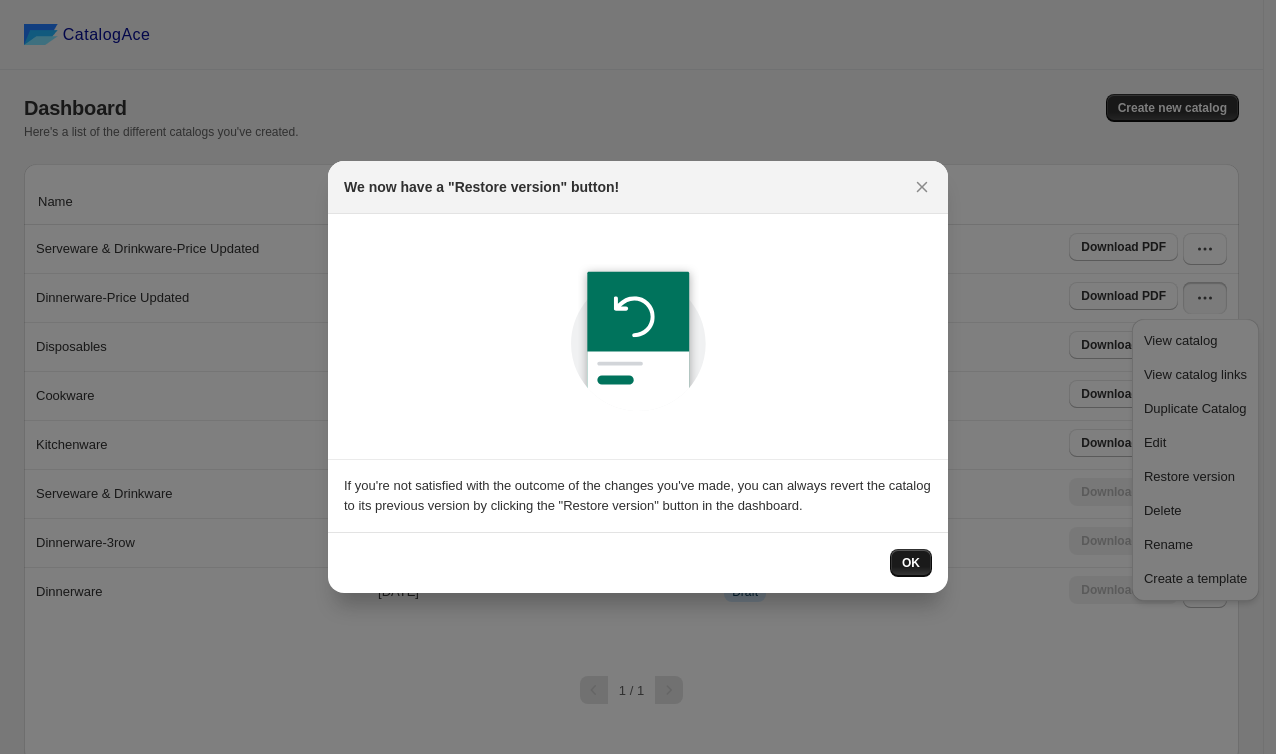 click on "OK" at bounding box center [911, 563] 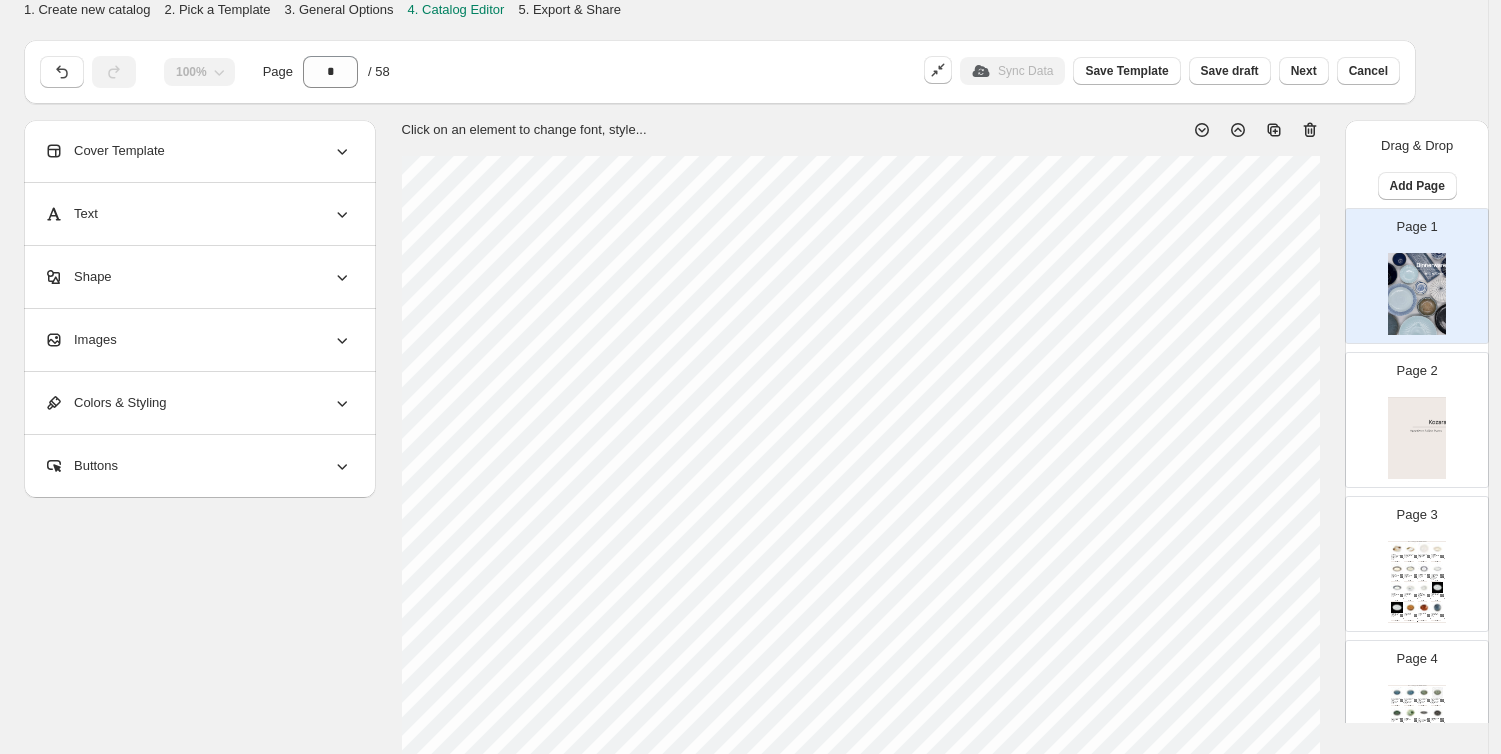 click on "White Glazed Leaf Shaped Plate Kozara 6.18" x 5.51"" at bounding box center [1434, 555] 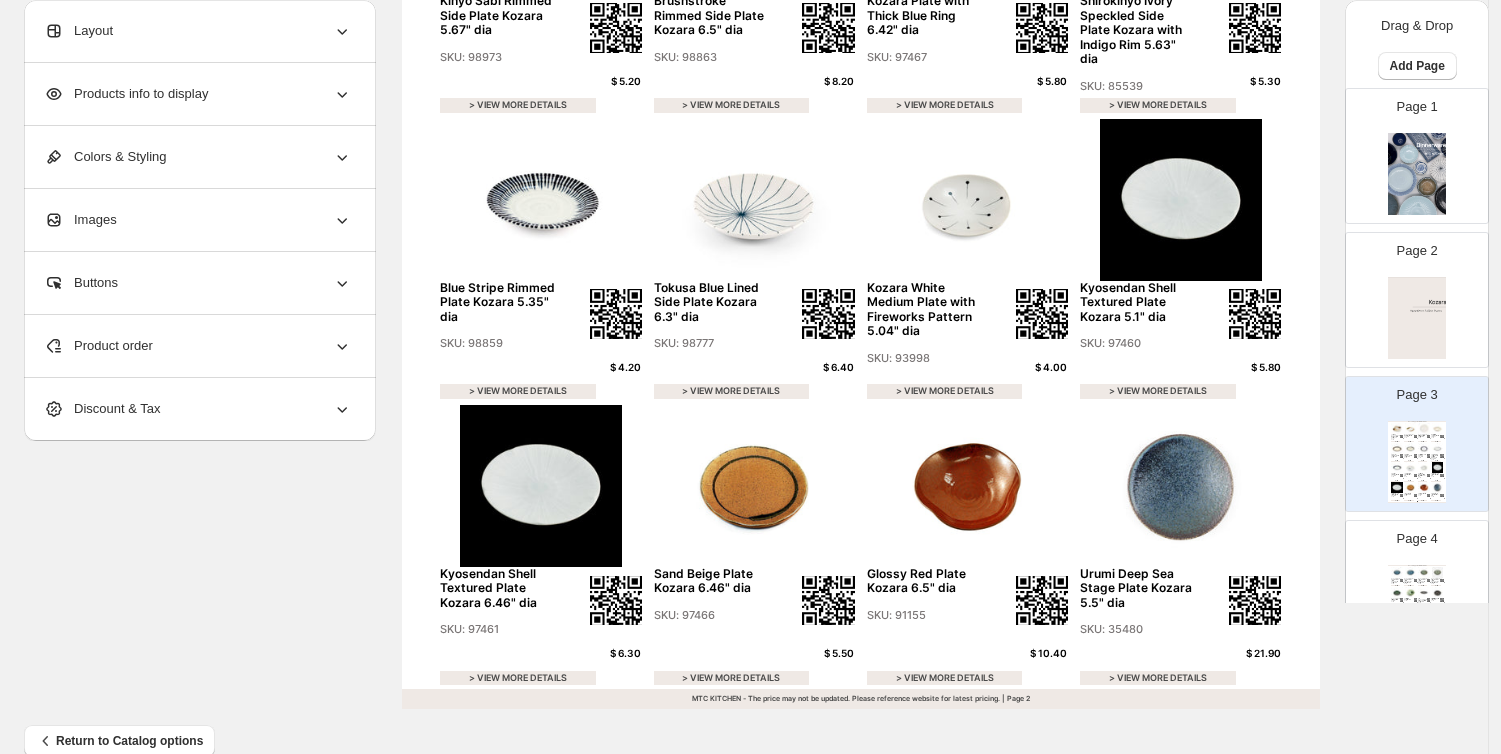 scroll, scrollTop: 666, scrollLeft: 0, axis: vertical 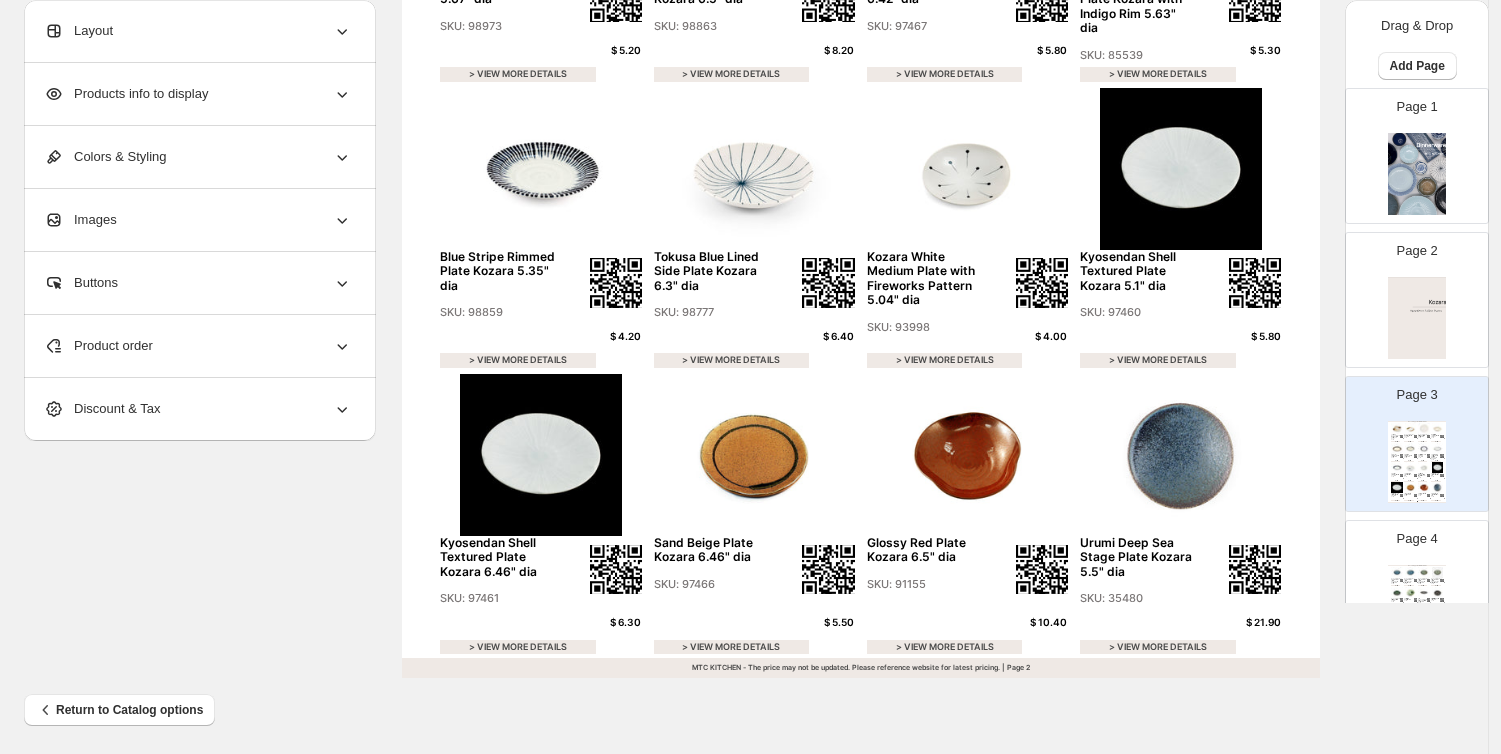 click on "Page 4 Kozara Appetizer & Side Plates [PERSON_NAME] Blue Sendan Line Textured Round Plate Kozara 4.9" dia SKU:  82993 $ 8.60 > VIEW MORE DETAILS [PERSON_NAME] Blue Sendan Line Textured Round Side Plate Kozara 5.9" dia SKU:  82996 $ 10.20 > VIEW MORE DETAILS [PERSON_NAME] Green Sendan Line Textured Round Plate Kozara 4.9" dia SKU:  82994 $ 8.60 > VIEW MORE DETAILS [PERSON_NAME] Green Sendan Line Textured Round Side Plate Kozara 5.9" dia SKU:  82997 $ 10.20 > VIEW MORE DETAILS [PERSON_NAME] Stackable Appetizer Plate 6.3" dia SKU:  85544 $ 21.90 > VIEW MORE DETAILS Kozara Plate with Momiji Leaf 5.51" dia SKU:  94523 $ 9.10 > VIEW MORE DETAILS Kikka [PERSON_NAME] Kessho Appetizer Plate Kozara 5.6" dia SKU:  83615 $ 7.70 > VIEW MORE DETAILS Matte Black Stackable Appetizer Plate 6.3" dia SKU:  85545 $ 20.70 > VIEW MORE DETAILS Jakuen Metallic Black Grazed Stage Plate Kozara 5.5" dia SKU:  35484 $ 27.60 > VIEW MORE DETAILS [Clearance] Ibushi Charcoal Gray Round Plate Kozara 6.1" dia SKU:  82510 $ 6.90 > VIEW MORE DETAILS SKU:  99013 $ 18.40" at bounding box center (1409, 580) 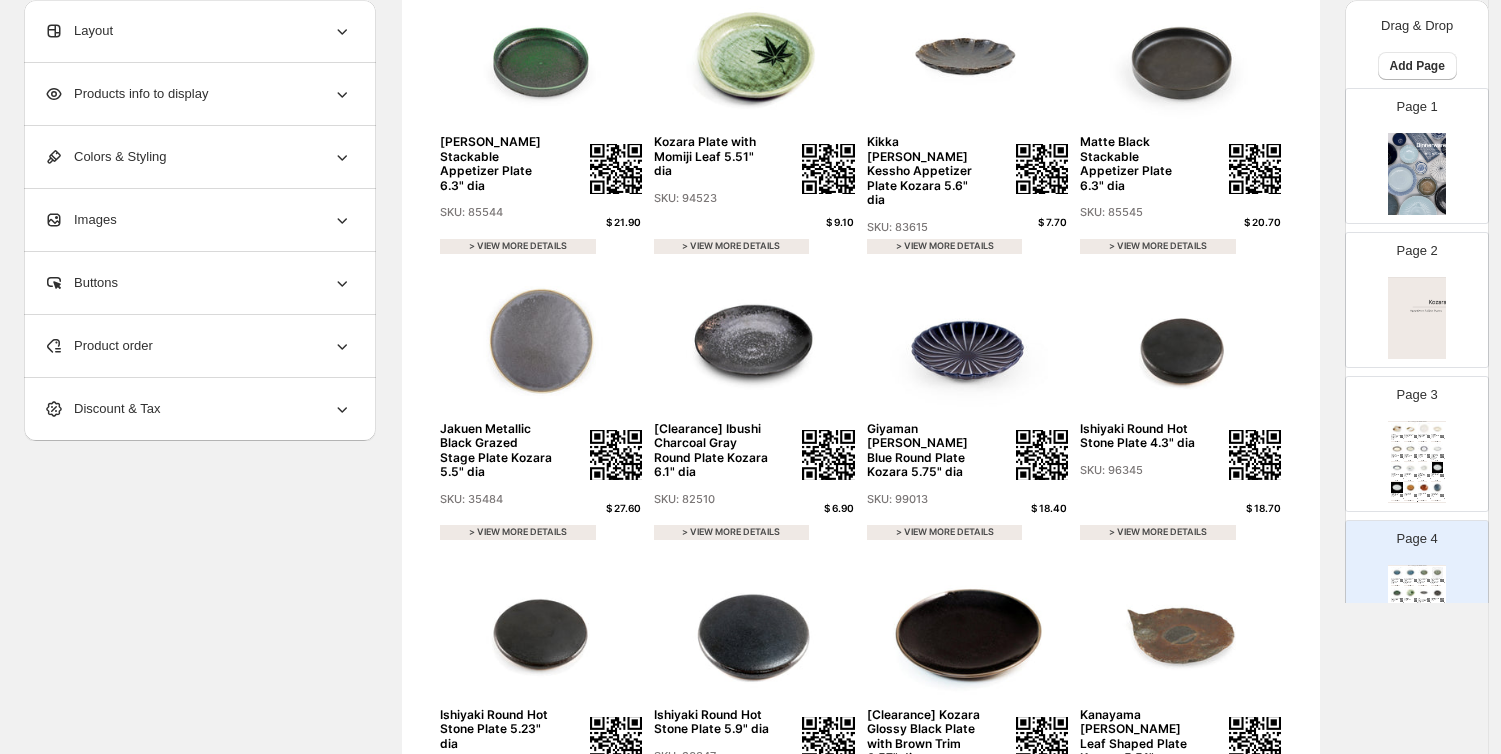 scroll, scrollTop: 555, scrollLeft: 0, axis: vertical 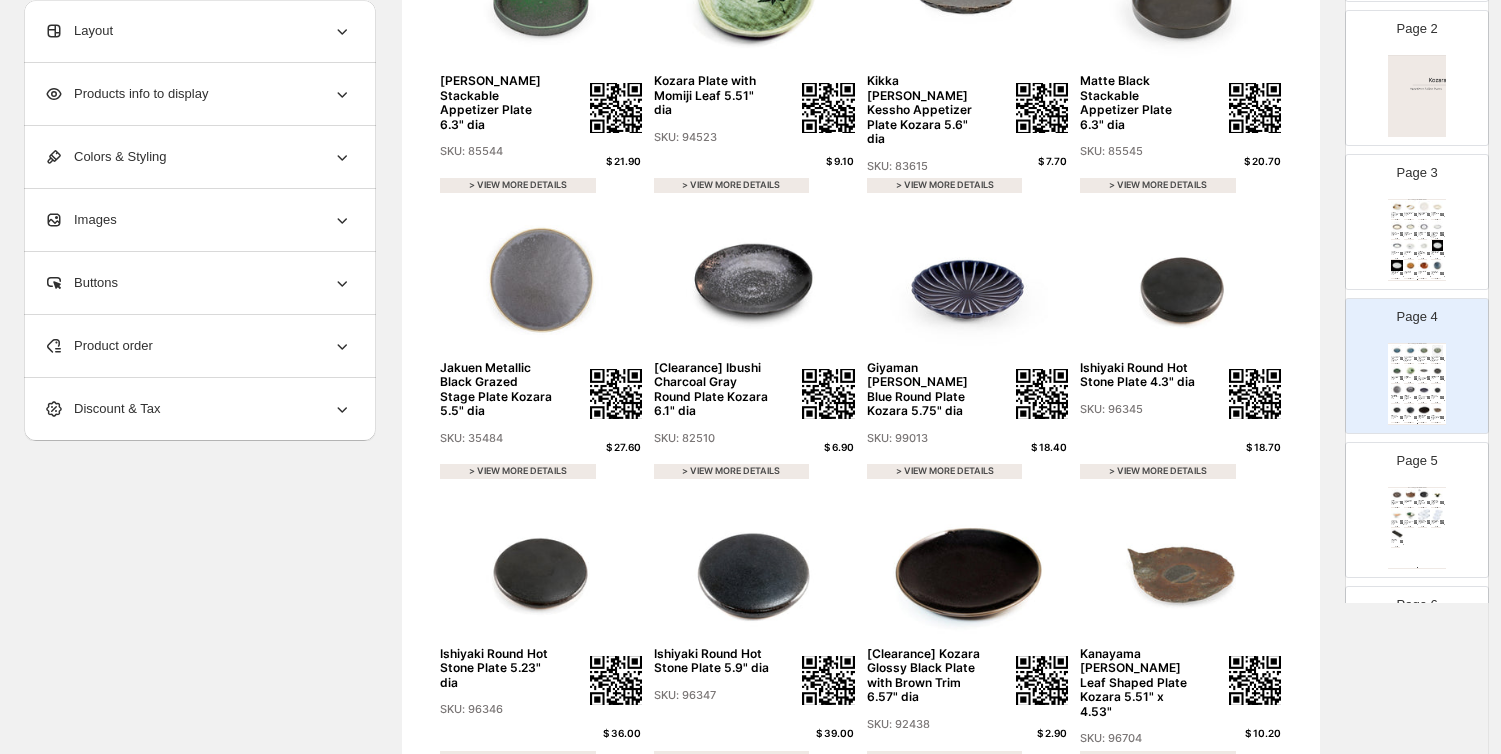 click on "Melamine Black Matte Rippled Round Plate Kozara 5.98" dia" at bounding box center (1421, 502) 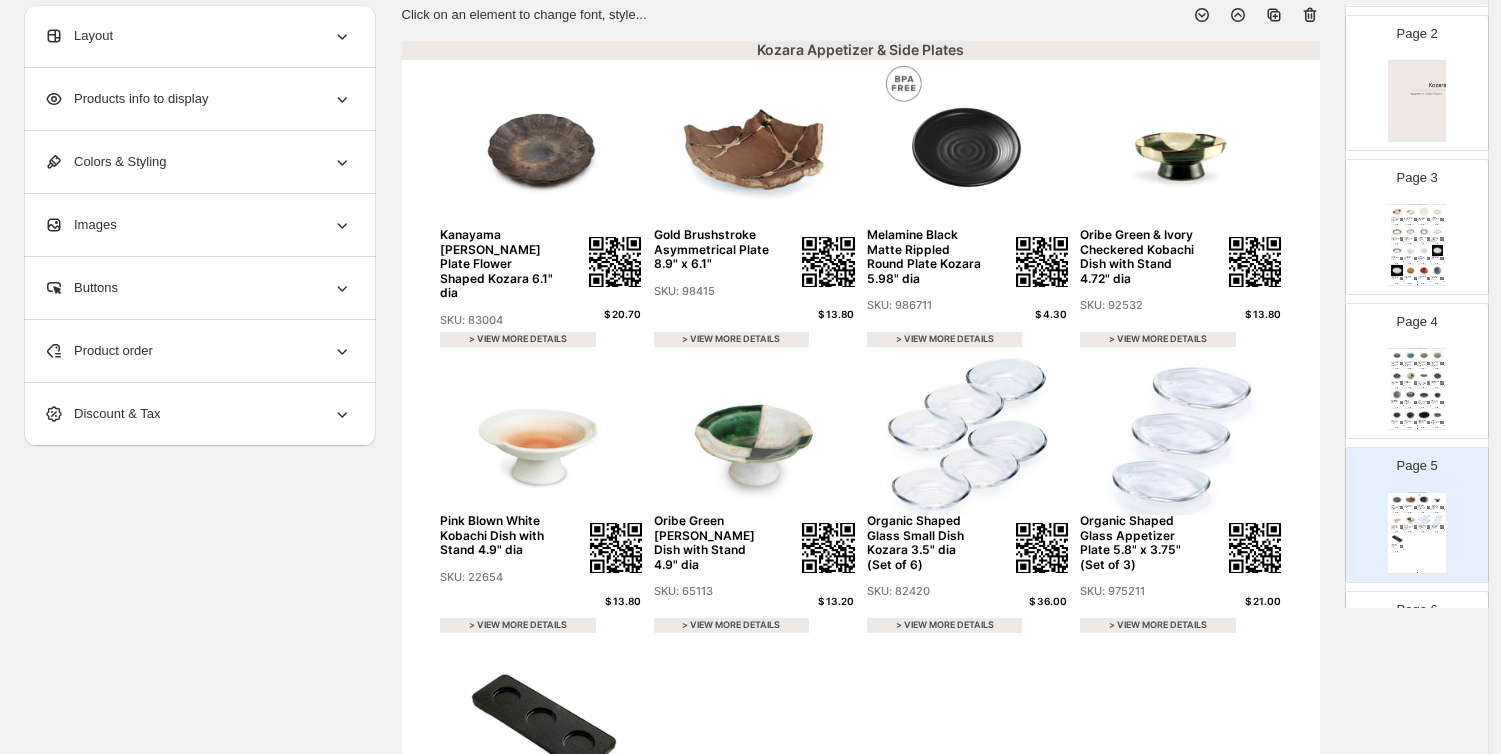scroll, scrollTop: 111, scrollLeft: 0, axis: vertical 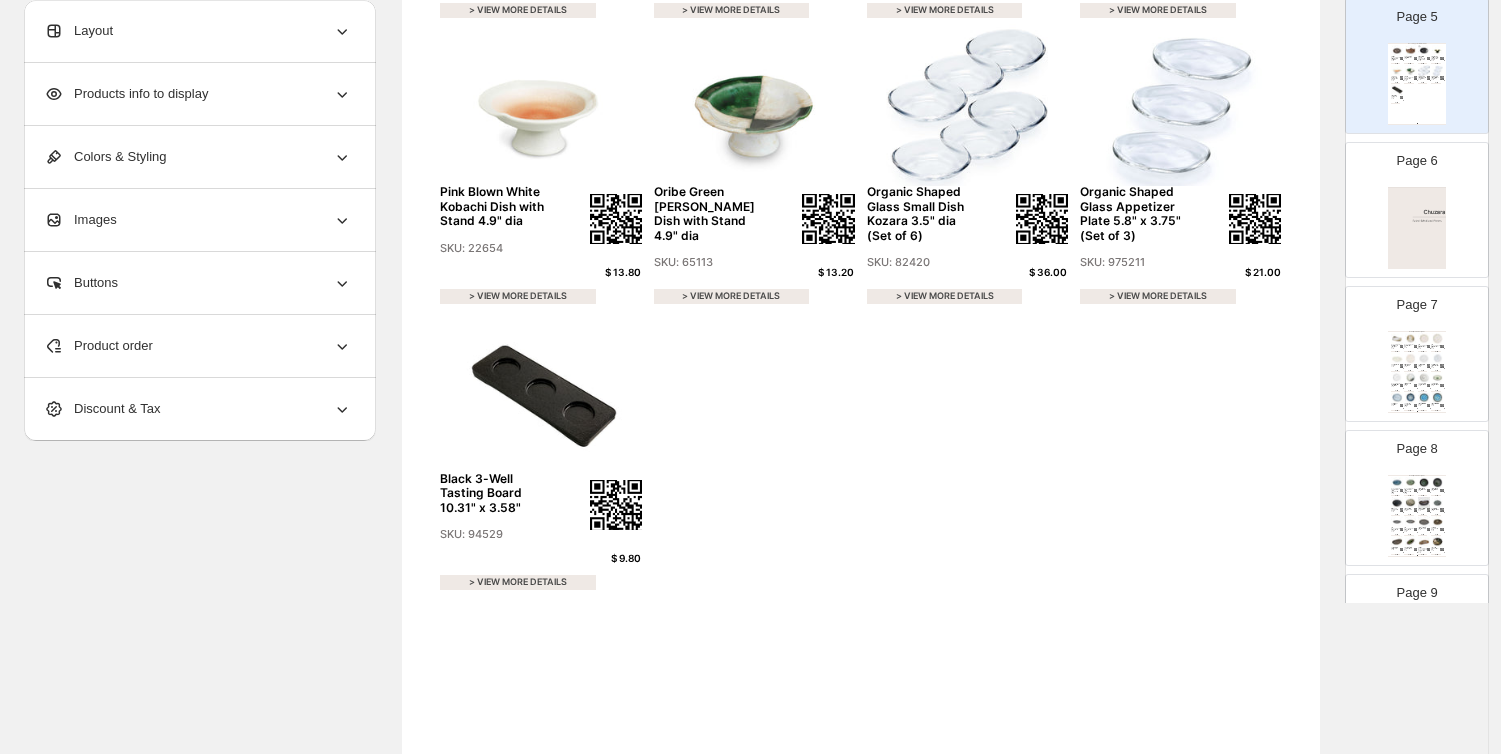 click on "Surface Hakuji Daisy Salad Plate 8.1" dia" at bounding box center [1421, 365] 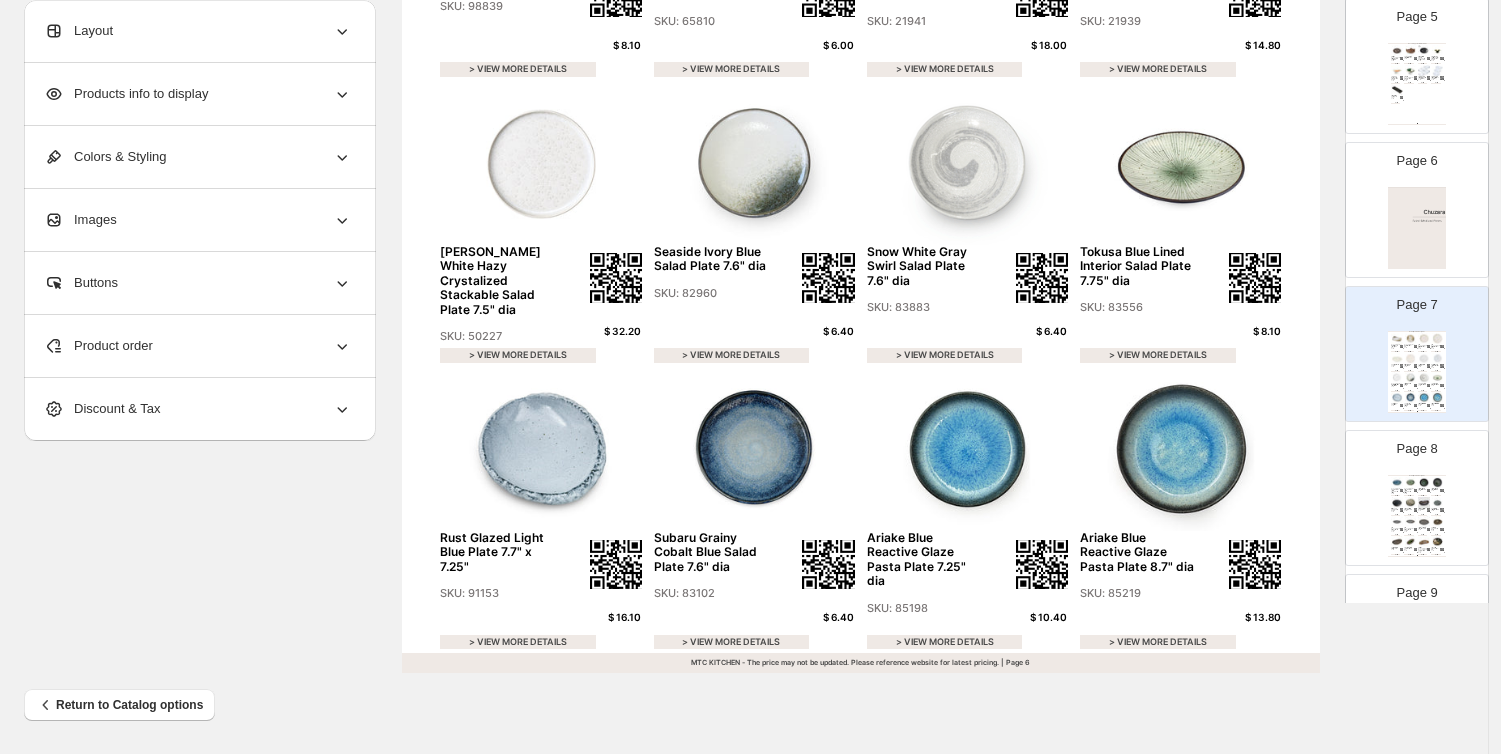 scroll, scrollTop: 672, scrollLeft: 0, axis: vertical 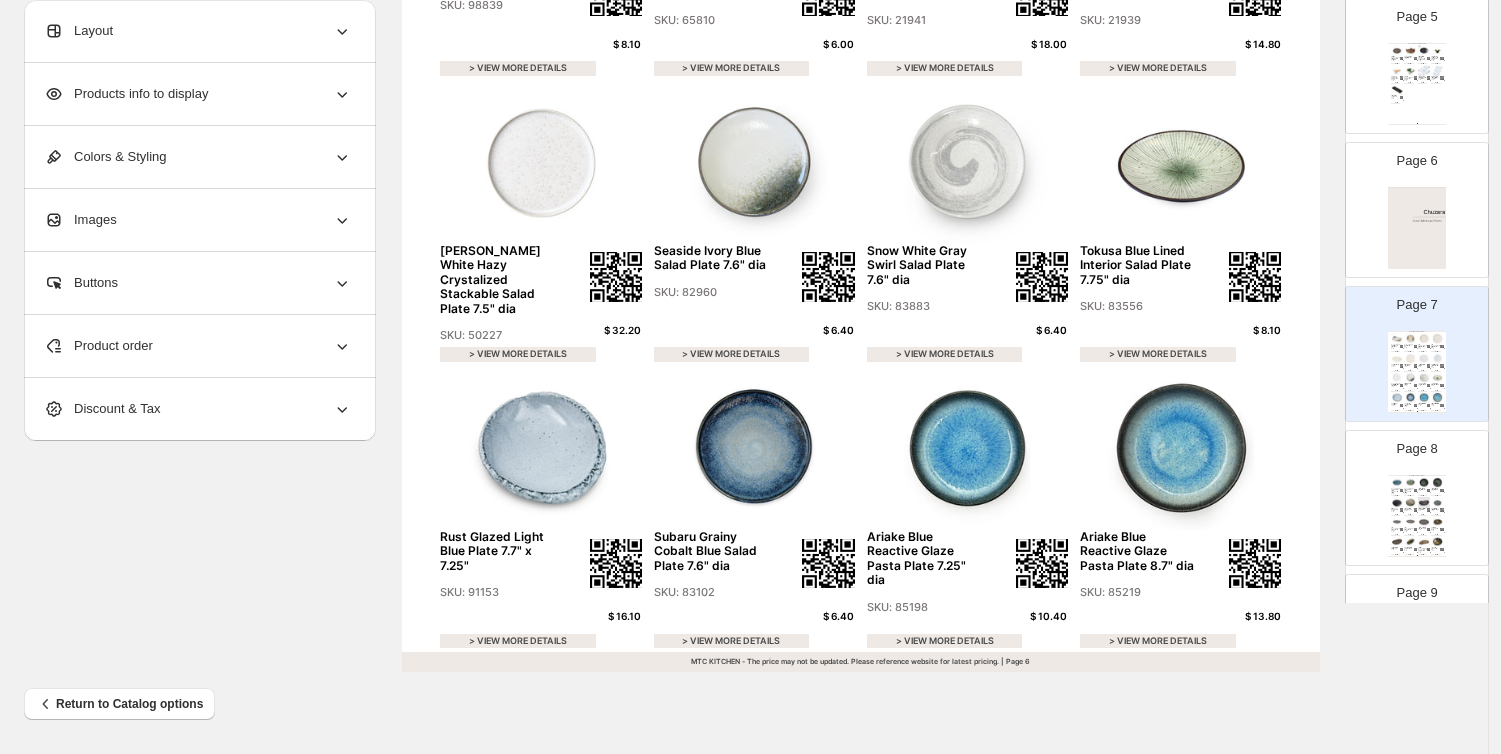 click at bounding box center [1410, 482] 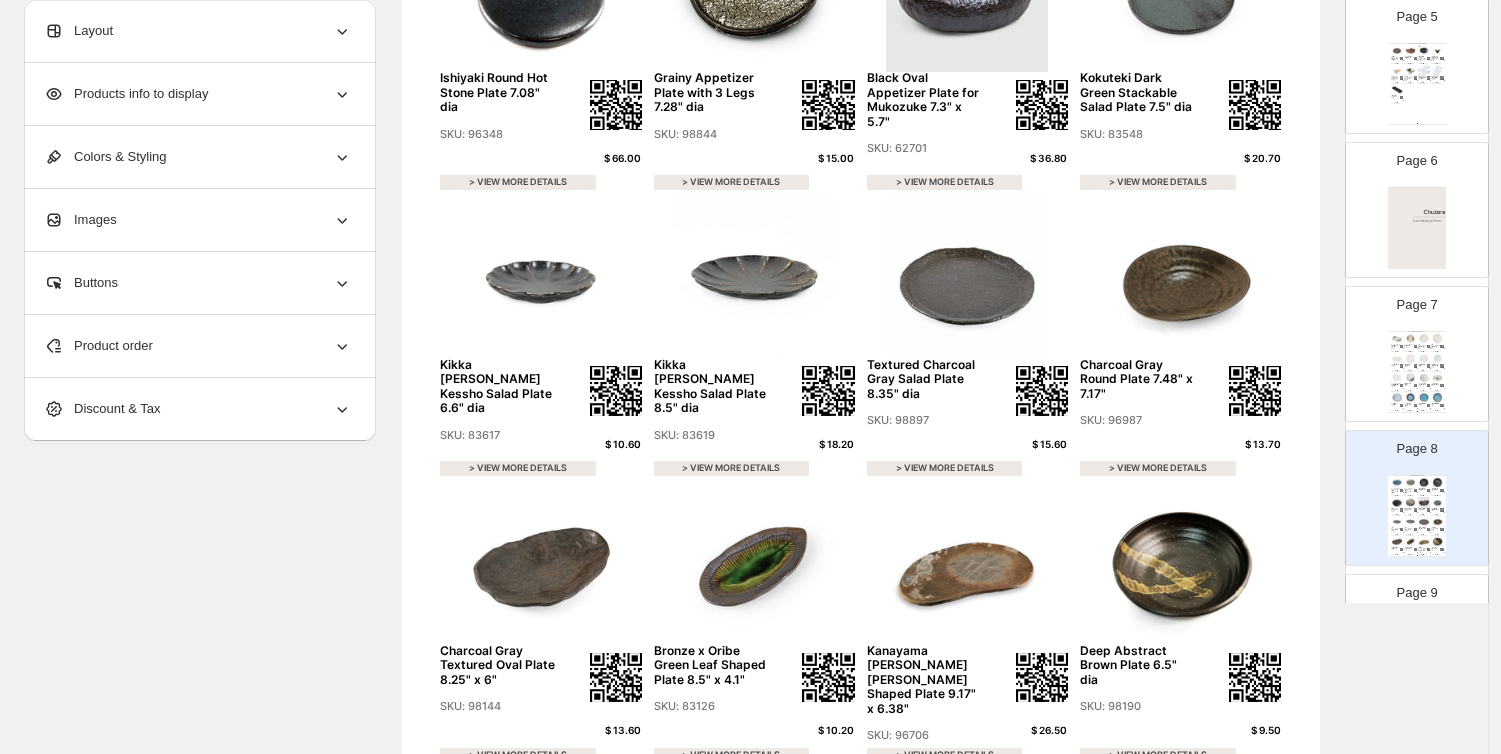 scroll, scrollTop: 672, scrollLeft: 0, axis: vertical 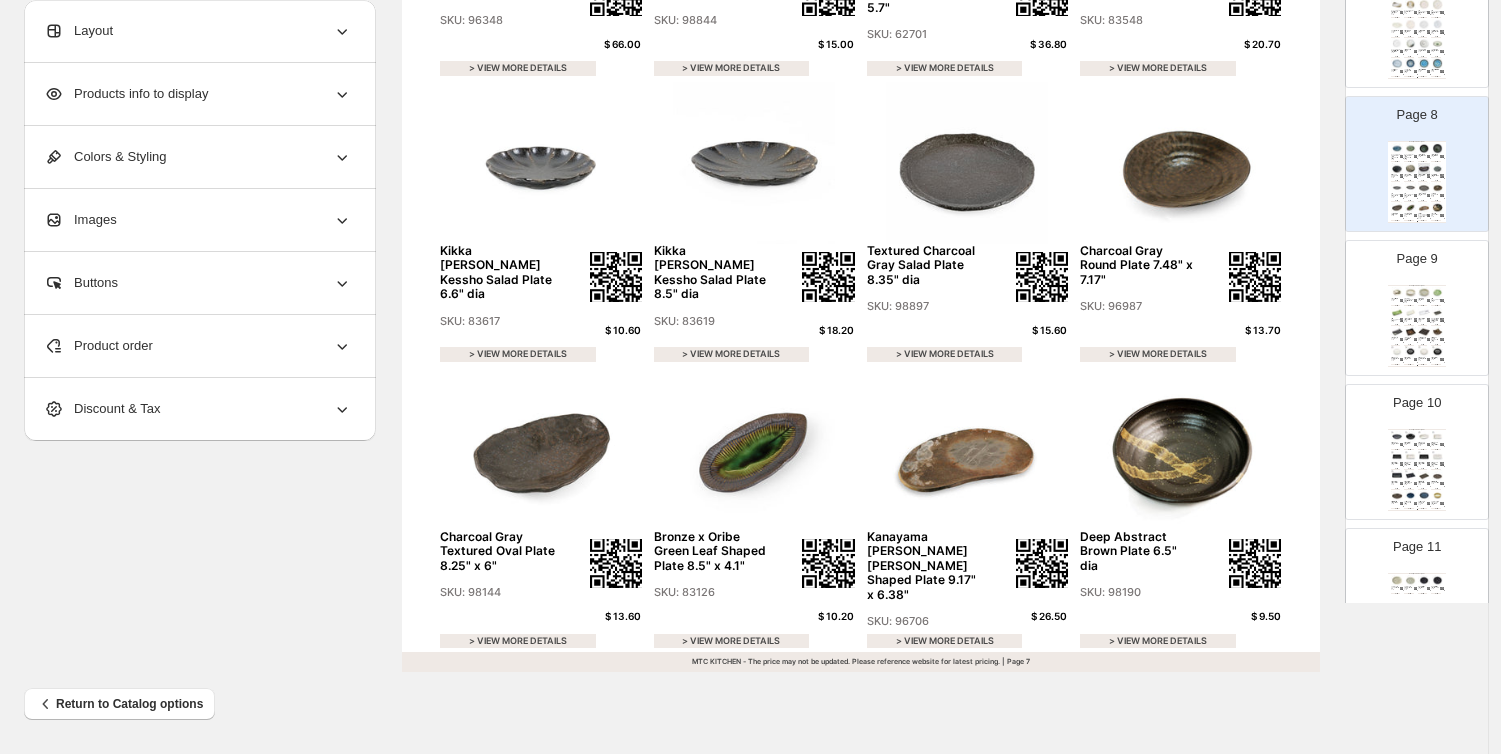 click at bounding box center (1410, 351) 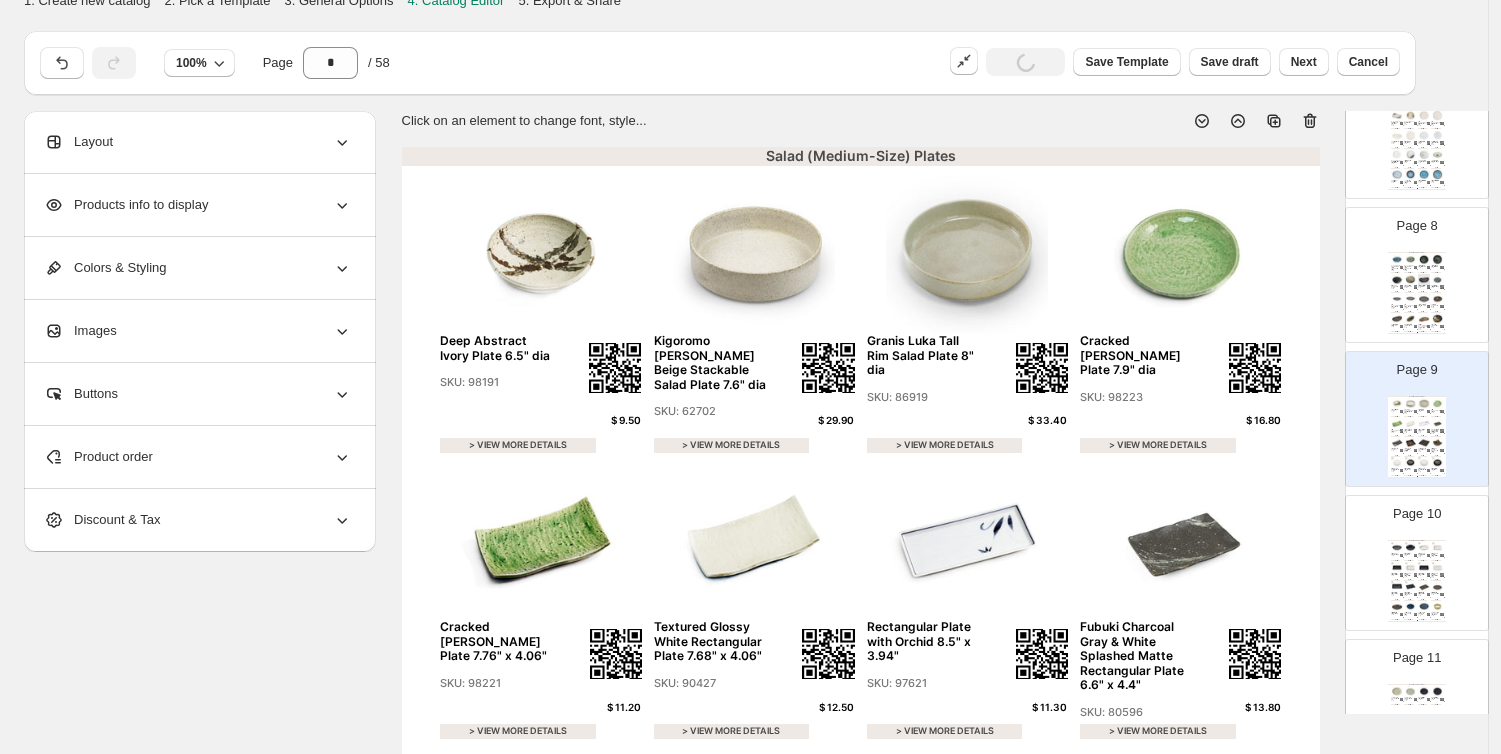 scroll, scrollTop: 0, scrollLeft: 0, axis: both 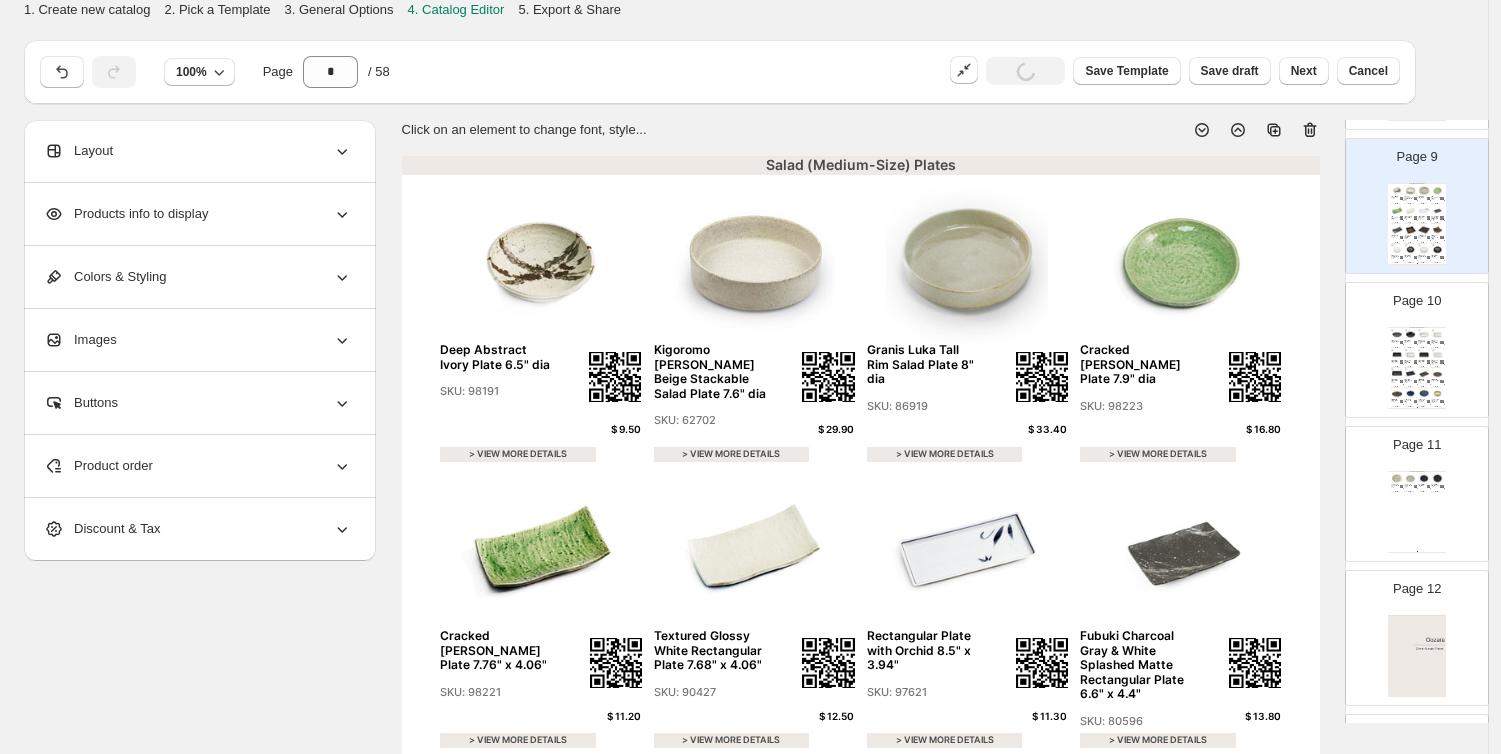 click at bounding box center (1410, 354) 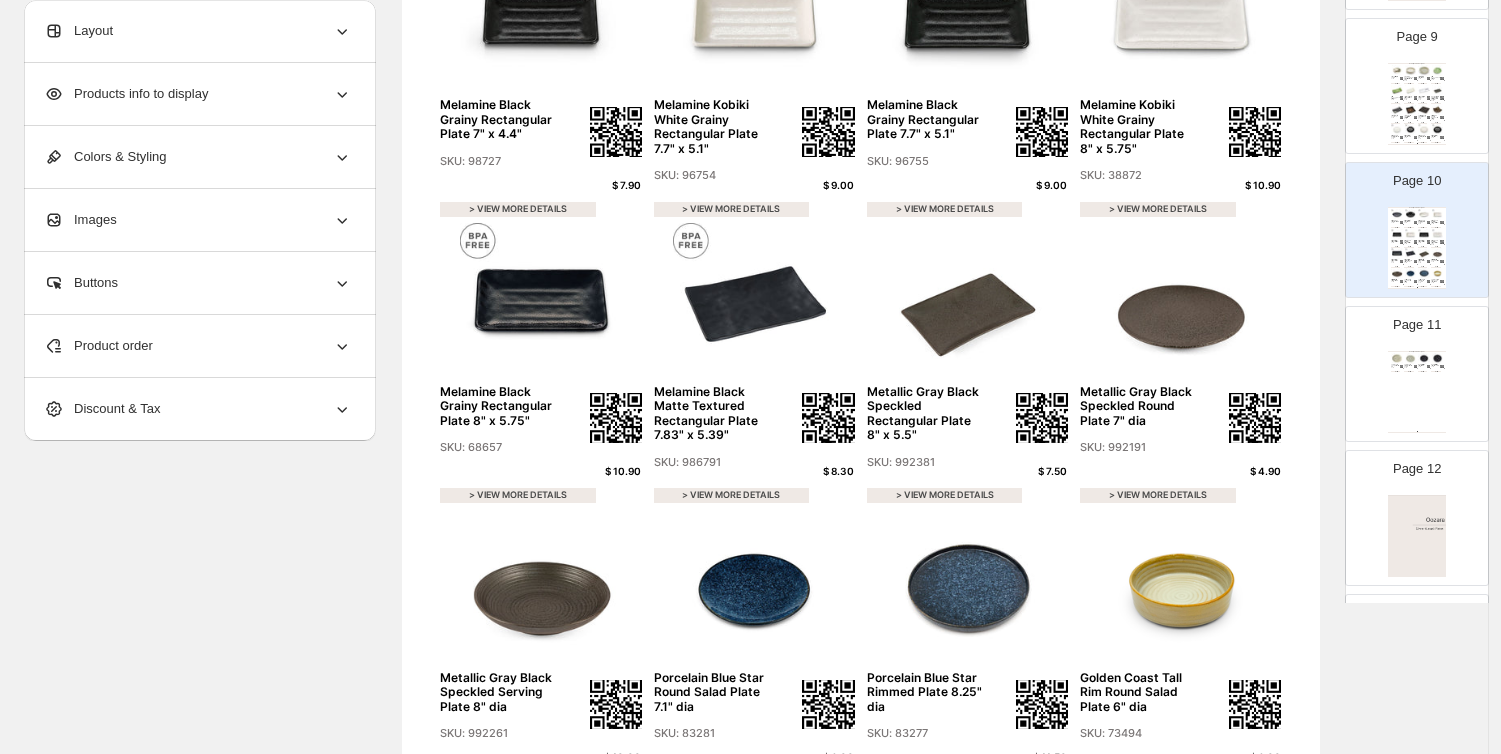 scroll, scrollTop: 666, scrollLeft: 0, axis: vertical 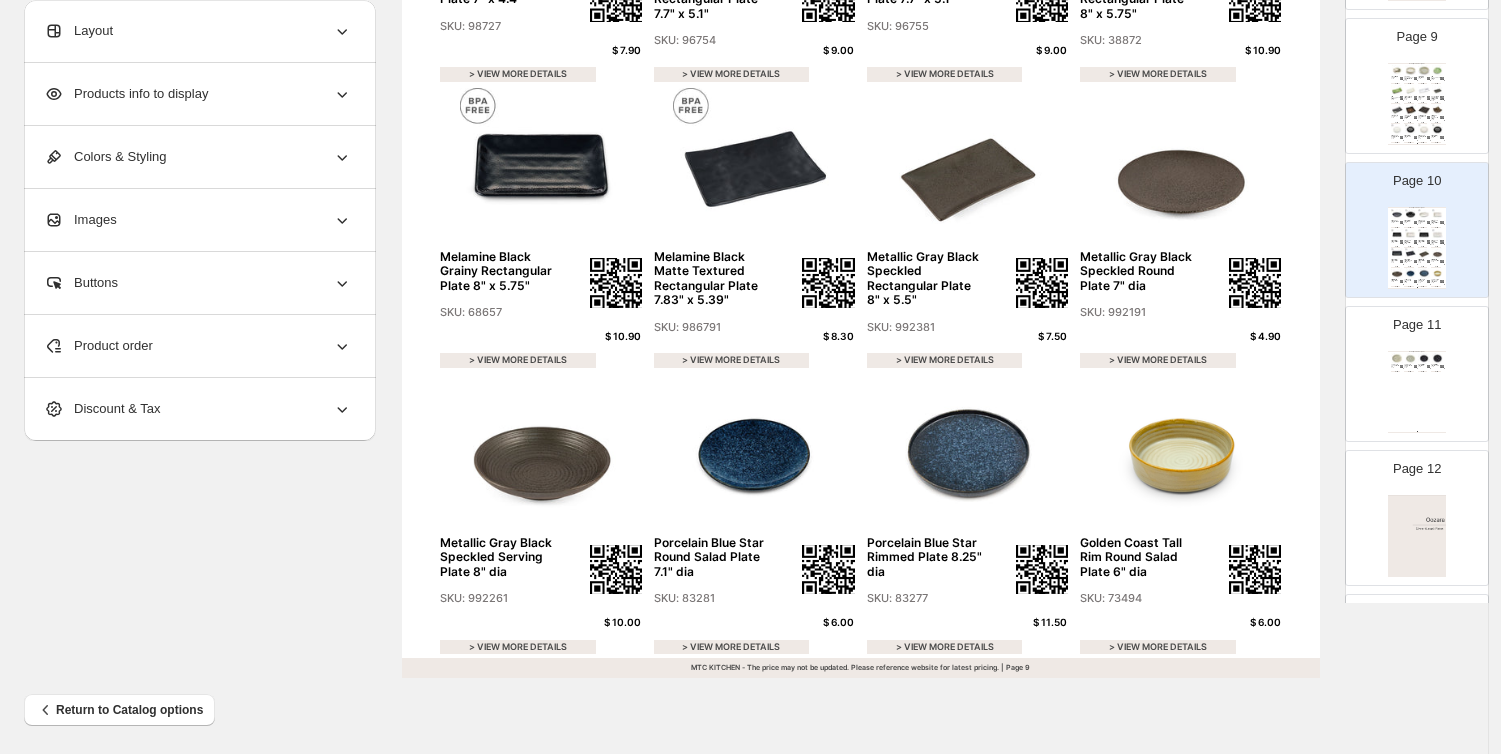click on "Salad (Medium-Size) Plates Golden Coast Coupe Salad Plate 7" dia SKU:  28953 $ 5.90 > VIEW MORE DETAILS Golden Coast Rimmed Salad Plate 7.25" dia SKU:  18921 $ 7.70 > VIEW MORE DETAILS Noble Black Stackable Salad Plate 7.6" dia SKU:  83698 $ 6.30 > VIEW MORE DETAILS Noble Black Stackable Salad Plate 8.25" dia SKU:  83158 $ 9.40 > VIEW MORE DETAILS MTC KITCHEN - The price may not be updated. Please reference website for latest pricing. | Page undefined" at bounding box center [1417, 392] 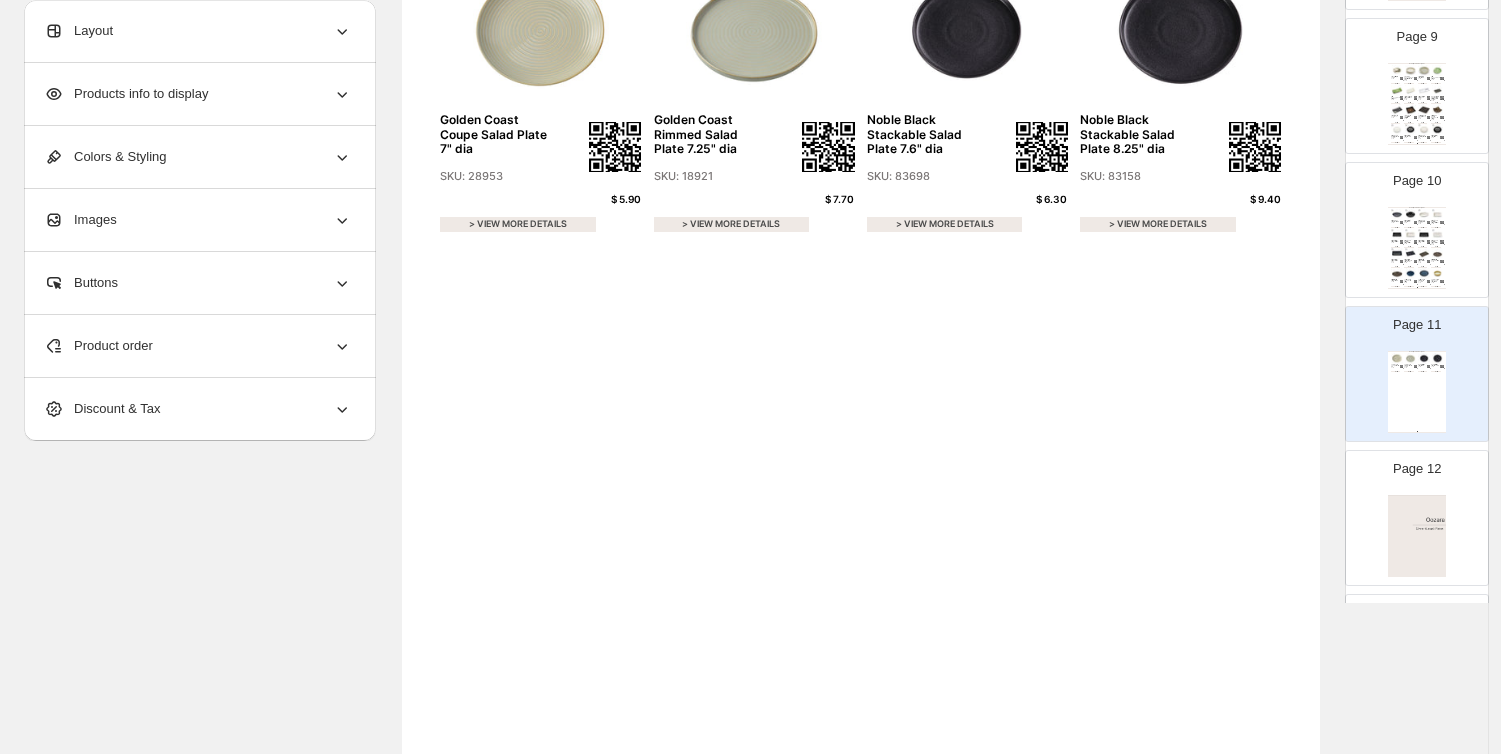 scroll, scrollTop: 111, scrollLeft: 0, axis: vertical 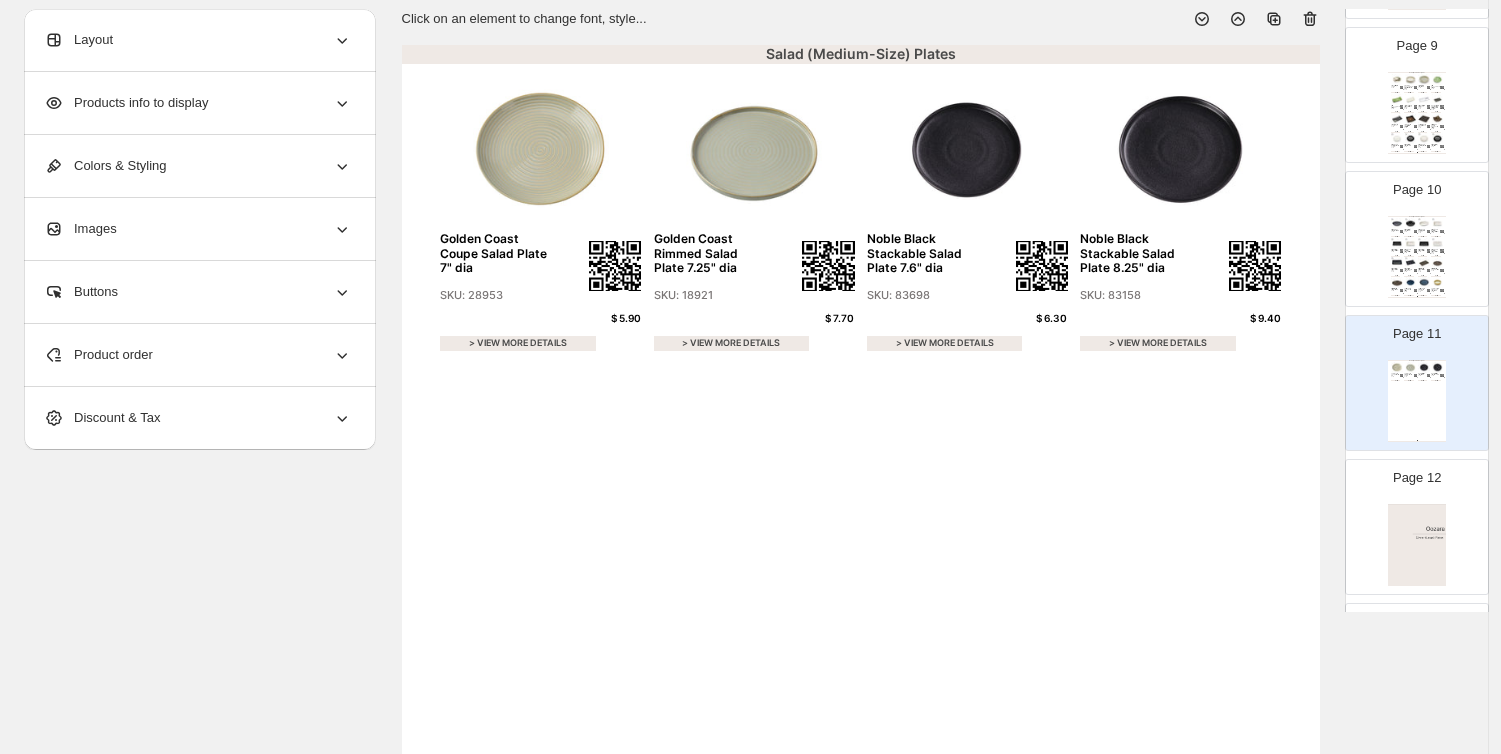 click at bounding box center [1437, 243] 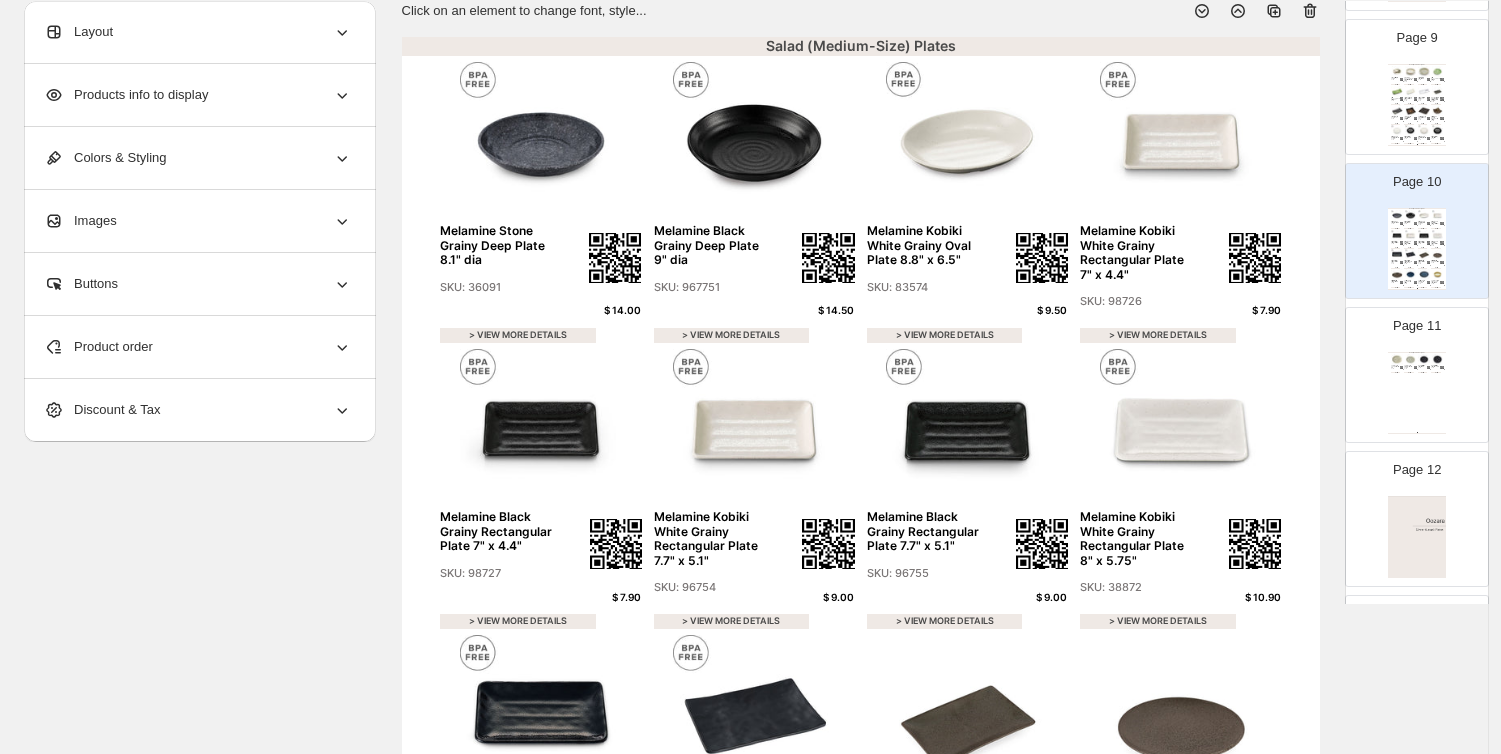 scroll, scrollTop: 116, scrollLeft: 0, axis: vertical 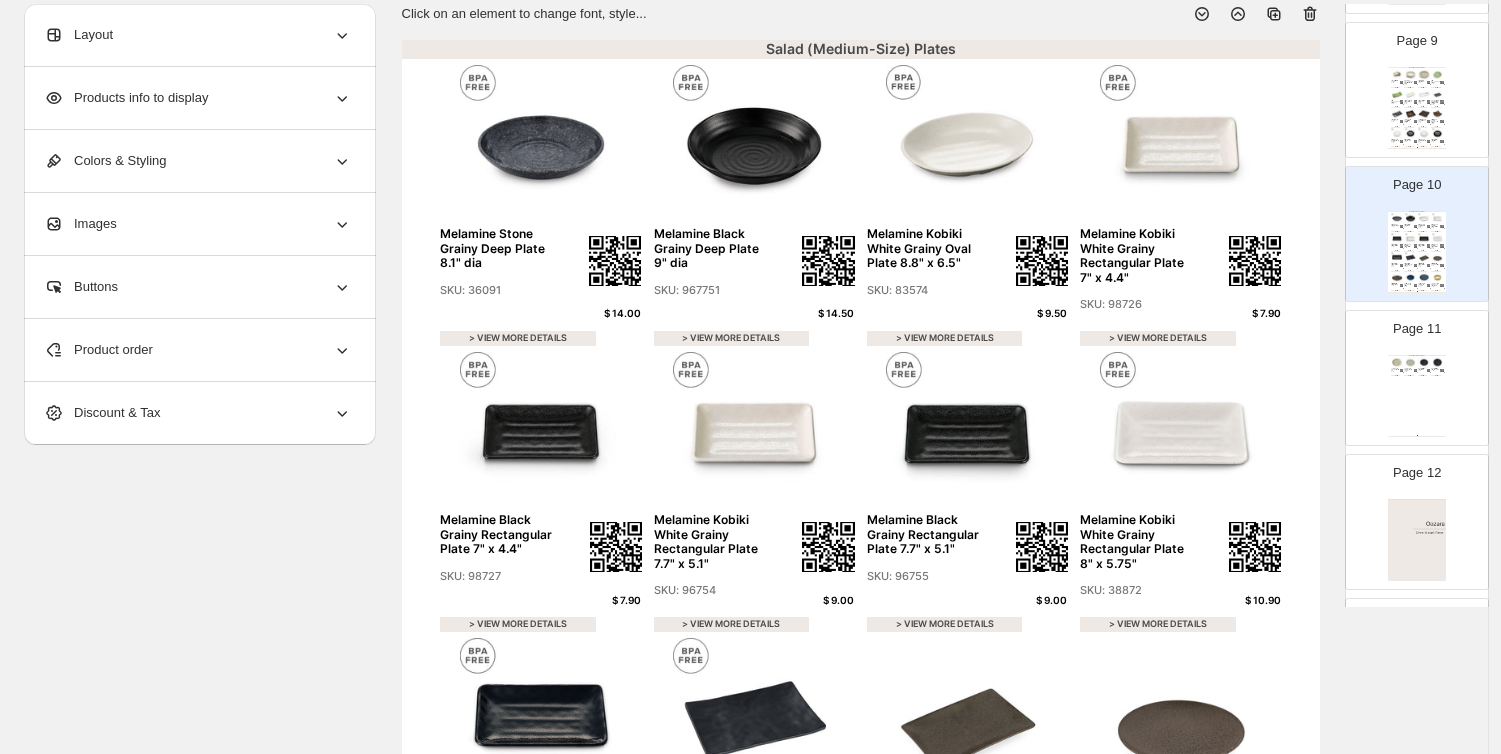click at bounding box center [1424, 113] 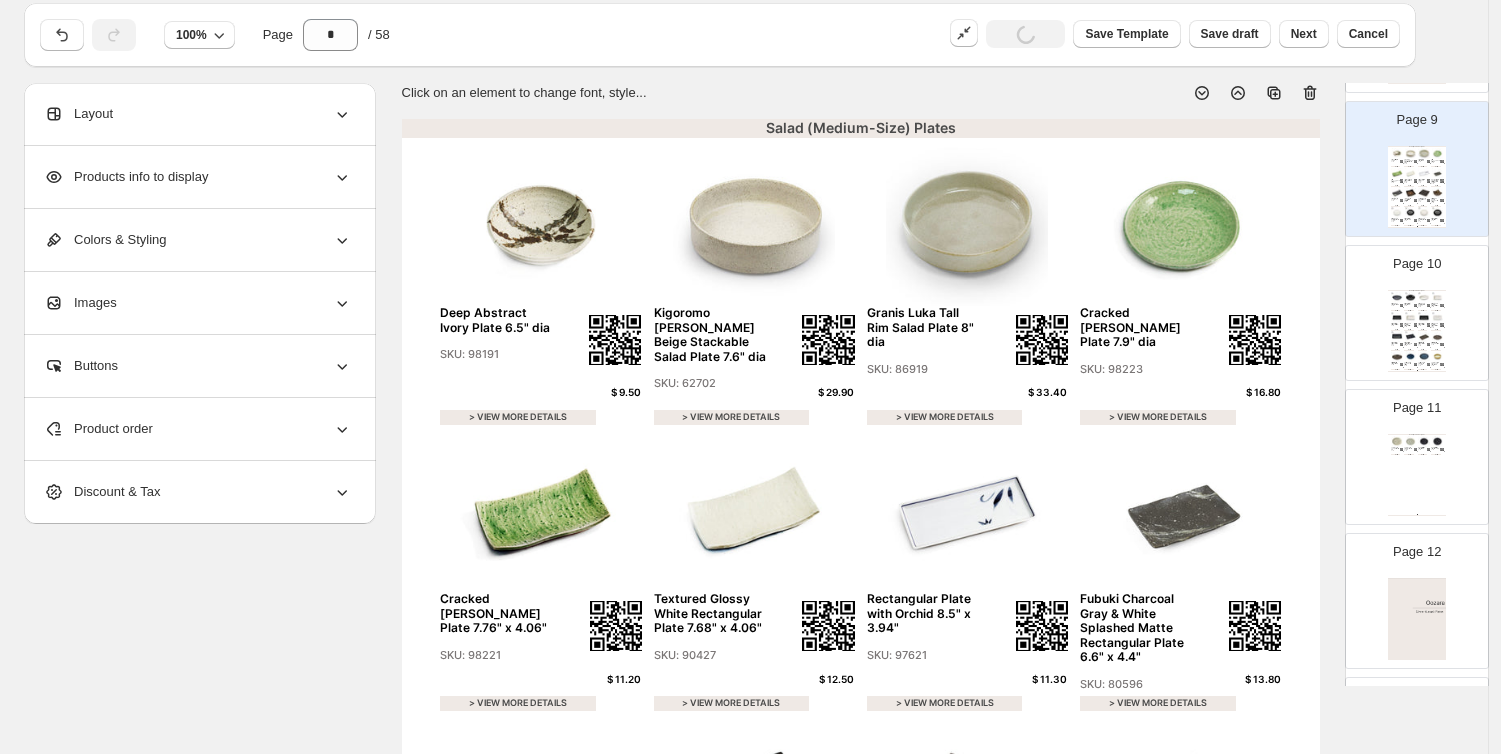 scroll, scrollTop: 5, scrollLeft: 0, axis: vertical 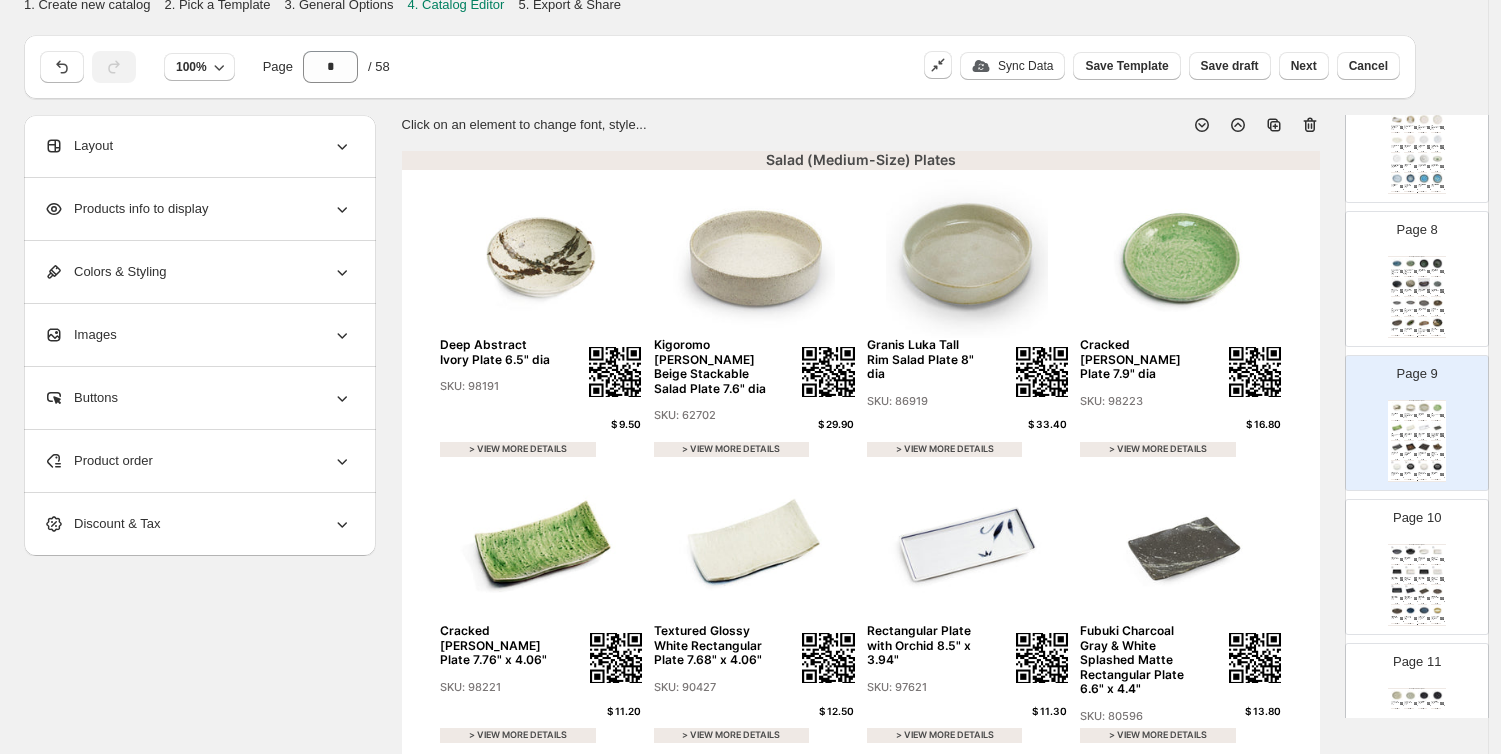 click at bounding box center (1424, 283) 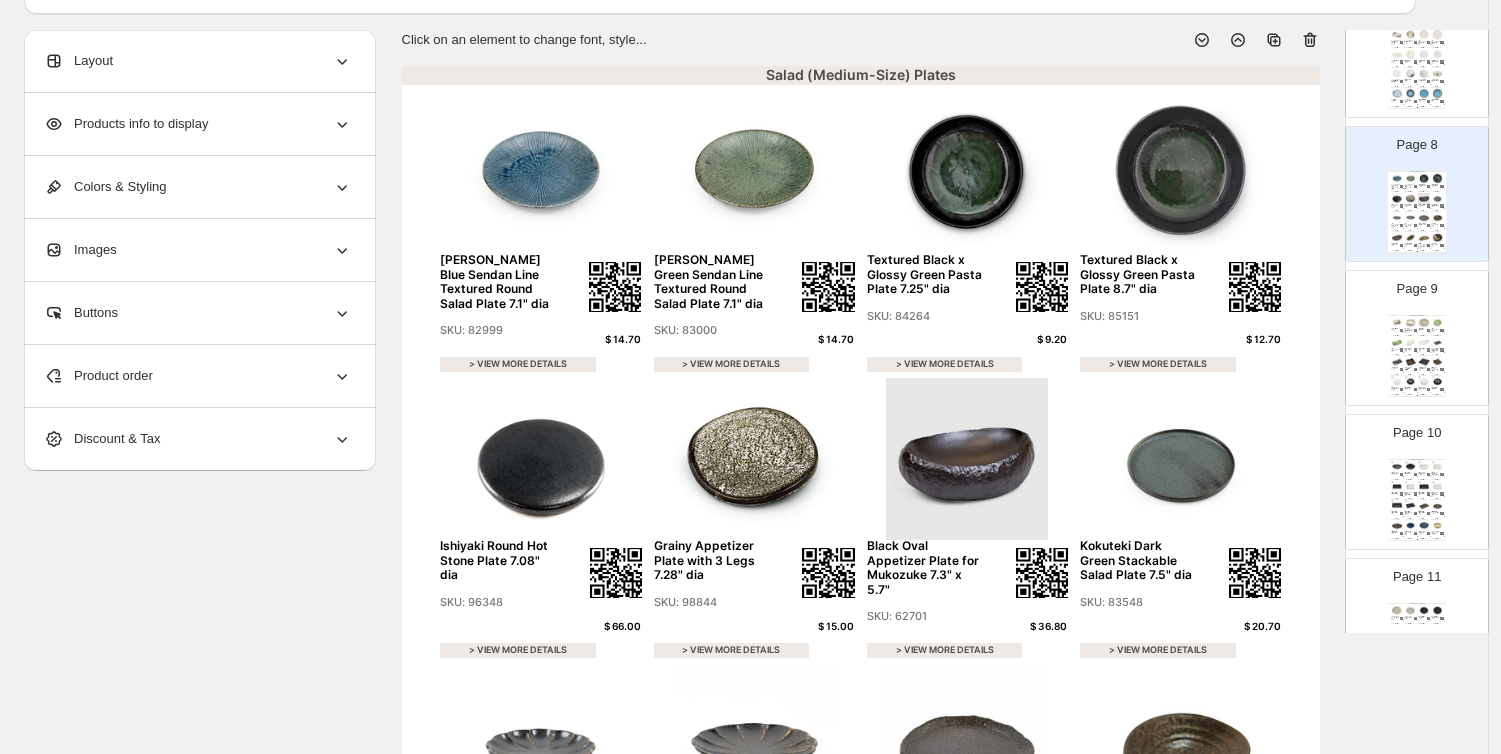 scroll, scrollTop: 5, scrollLeft: 0, axis: vertical 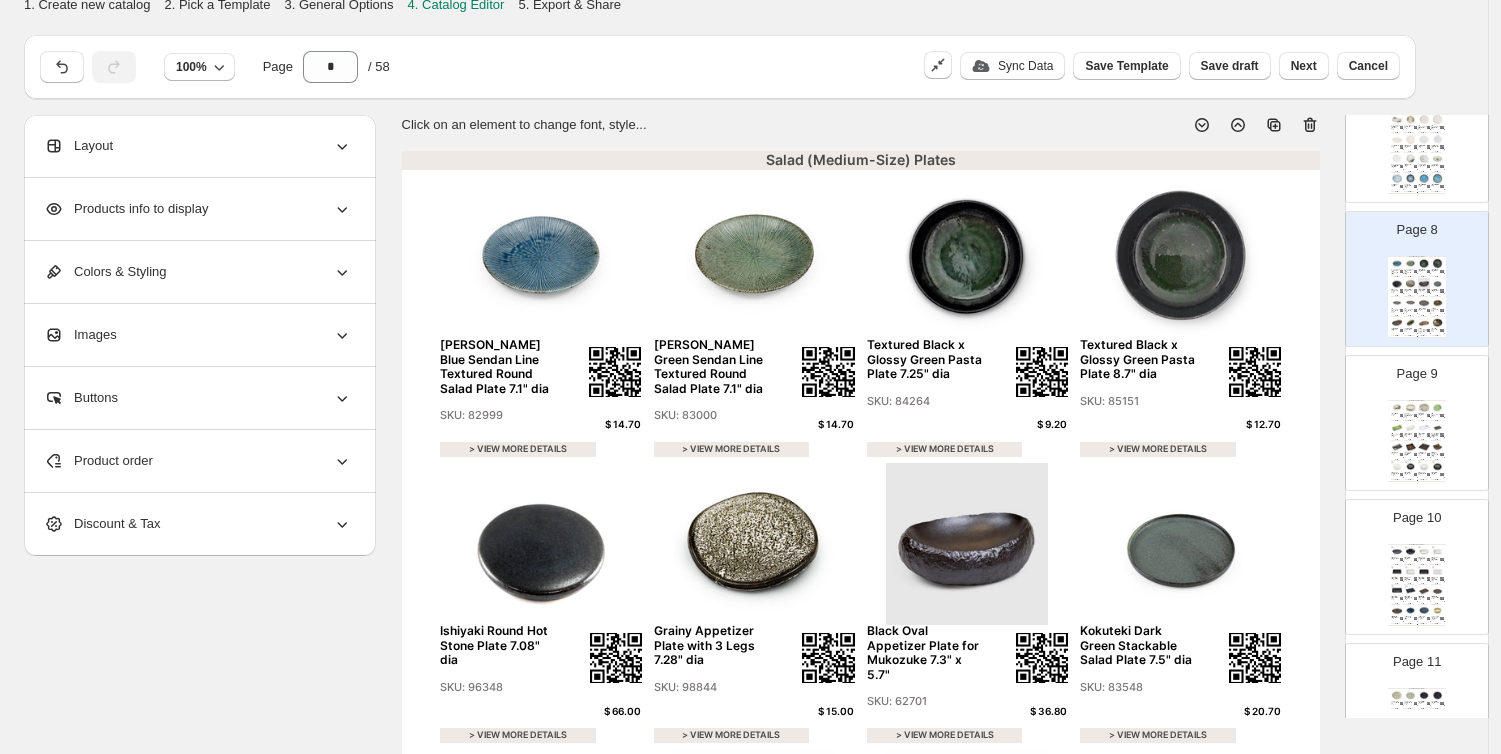 click at bounding box center [1424, 178] 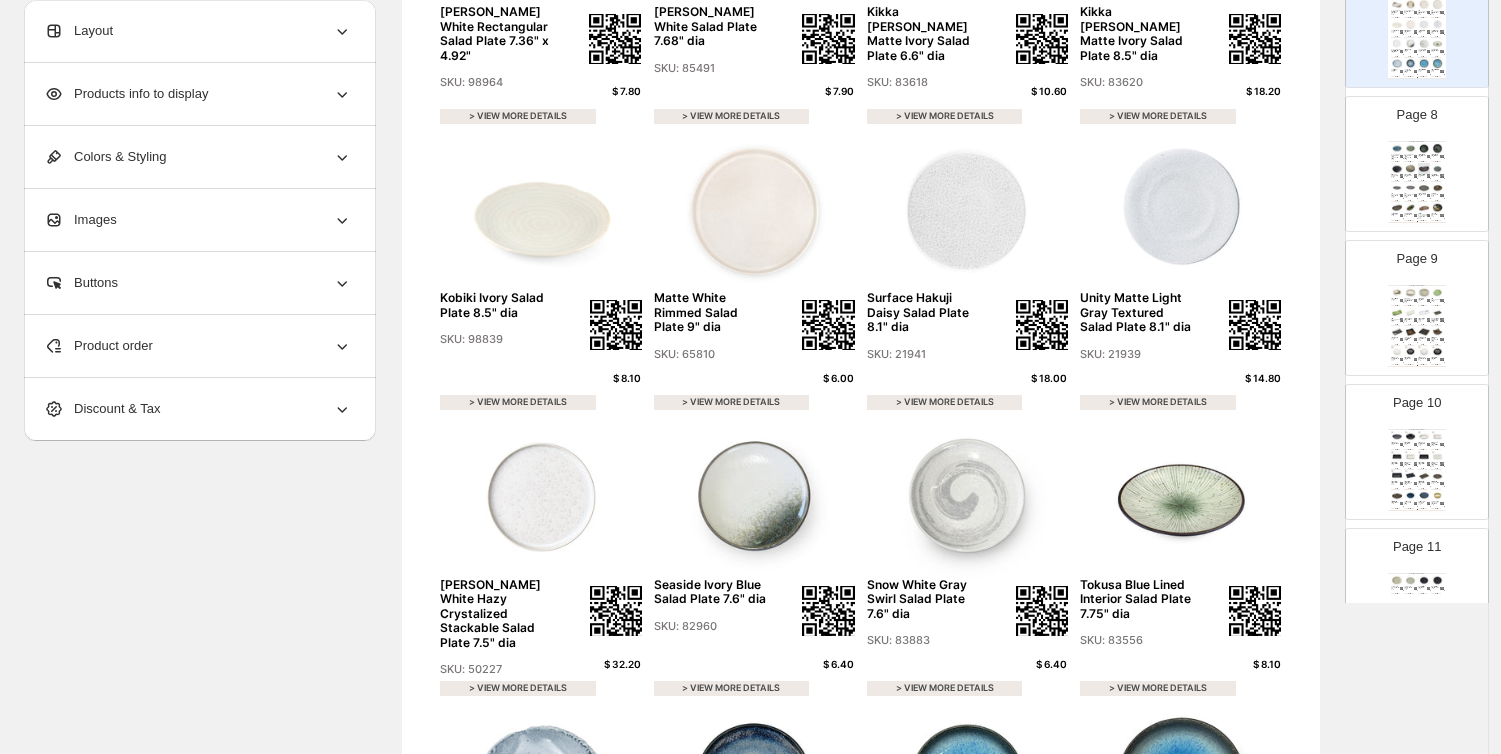 scroll, scrollTop: 672, scrollLeft: 0, axis: vertical 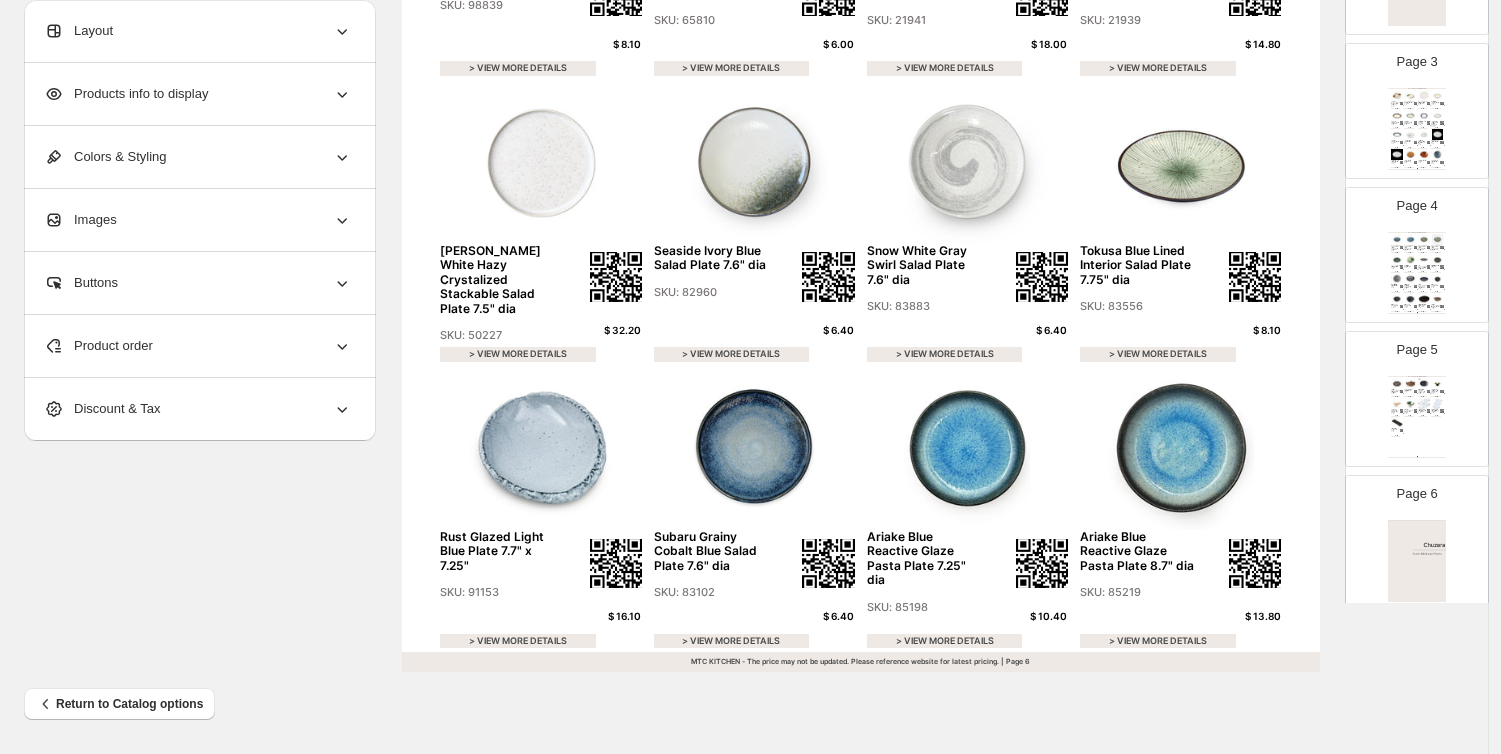 click at bounding box center [1410, 383] 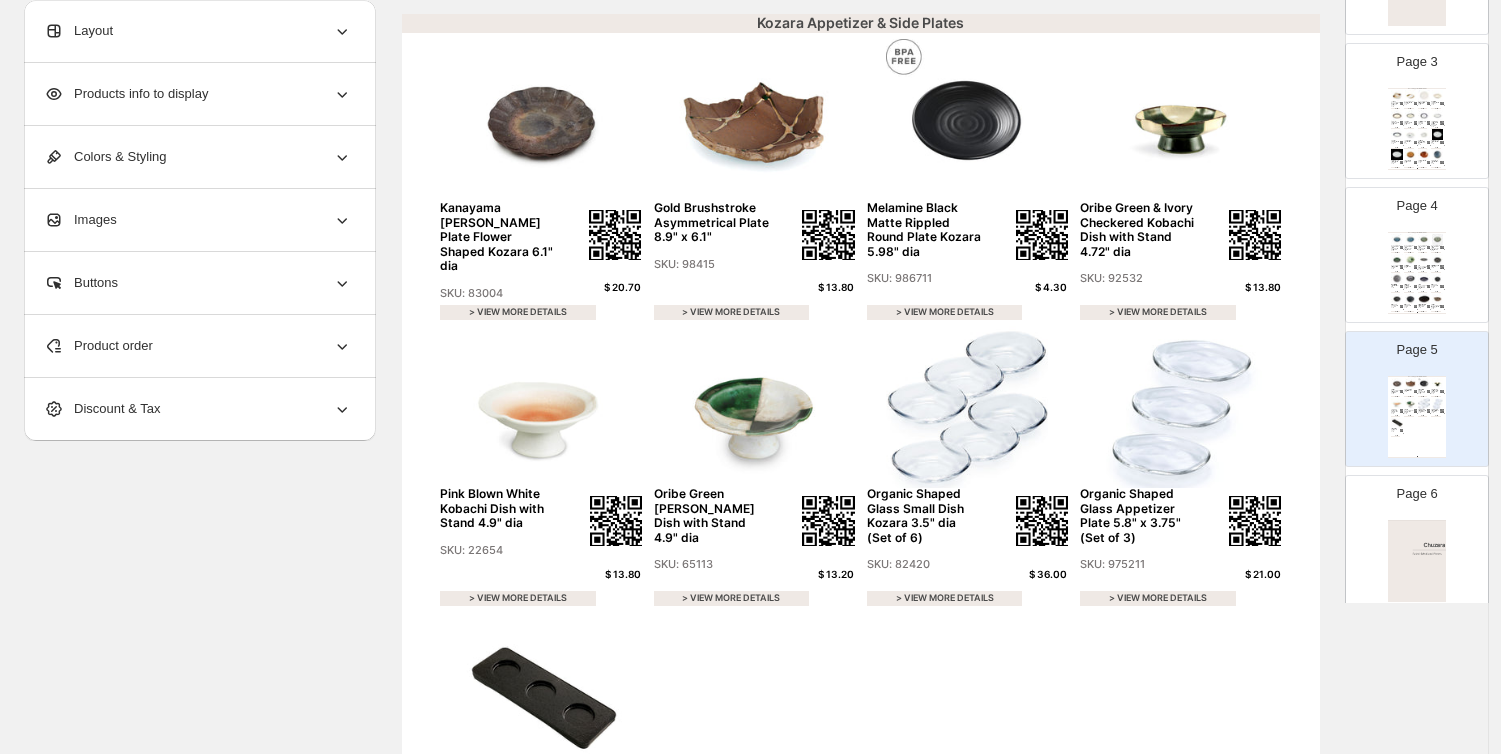 scroll, scrollTop: 5, scrollLeft: 0, axis: vertical 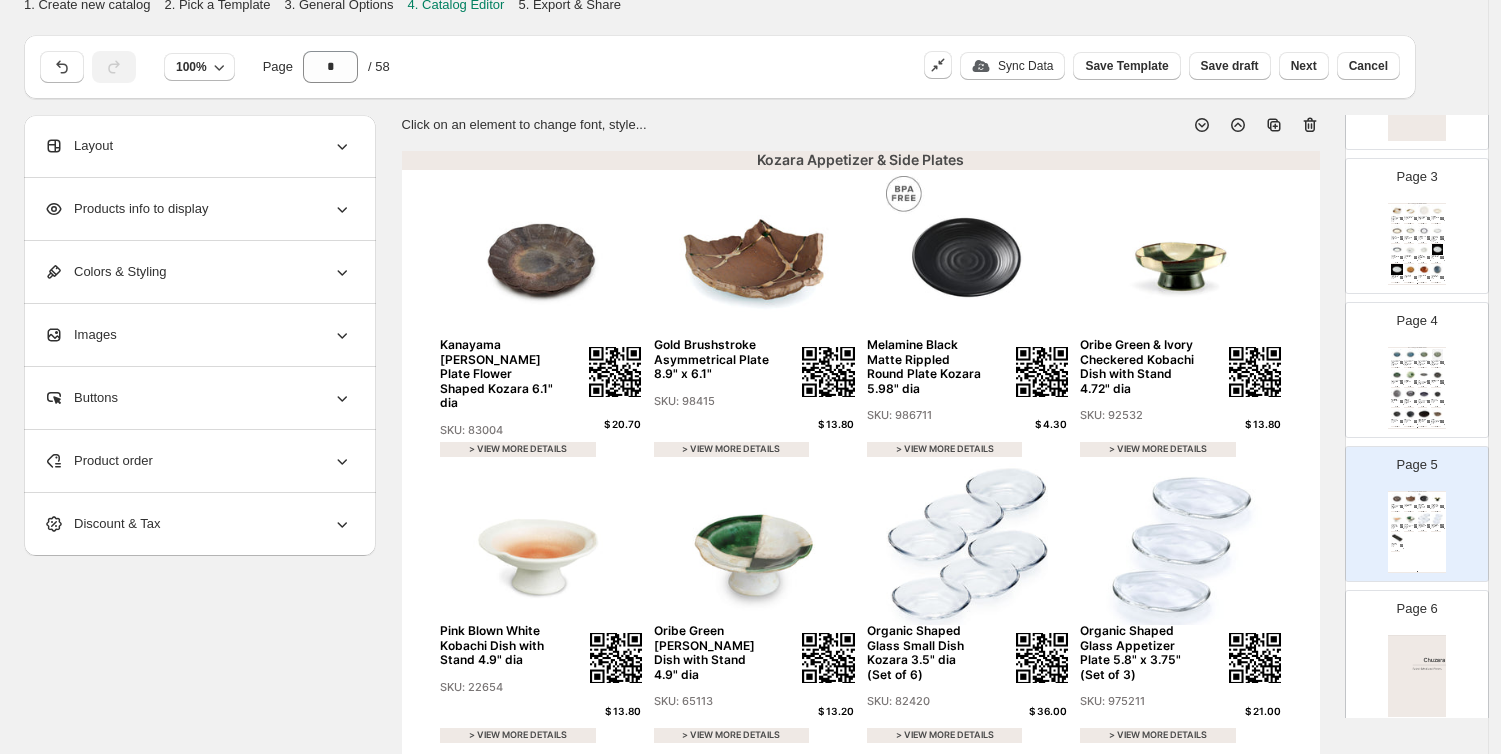 click at bounding box center (1397, 374) 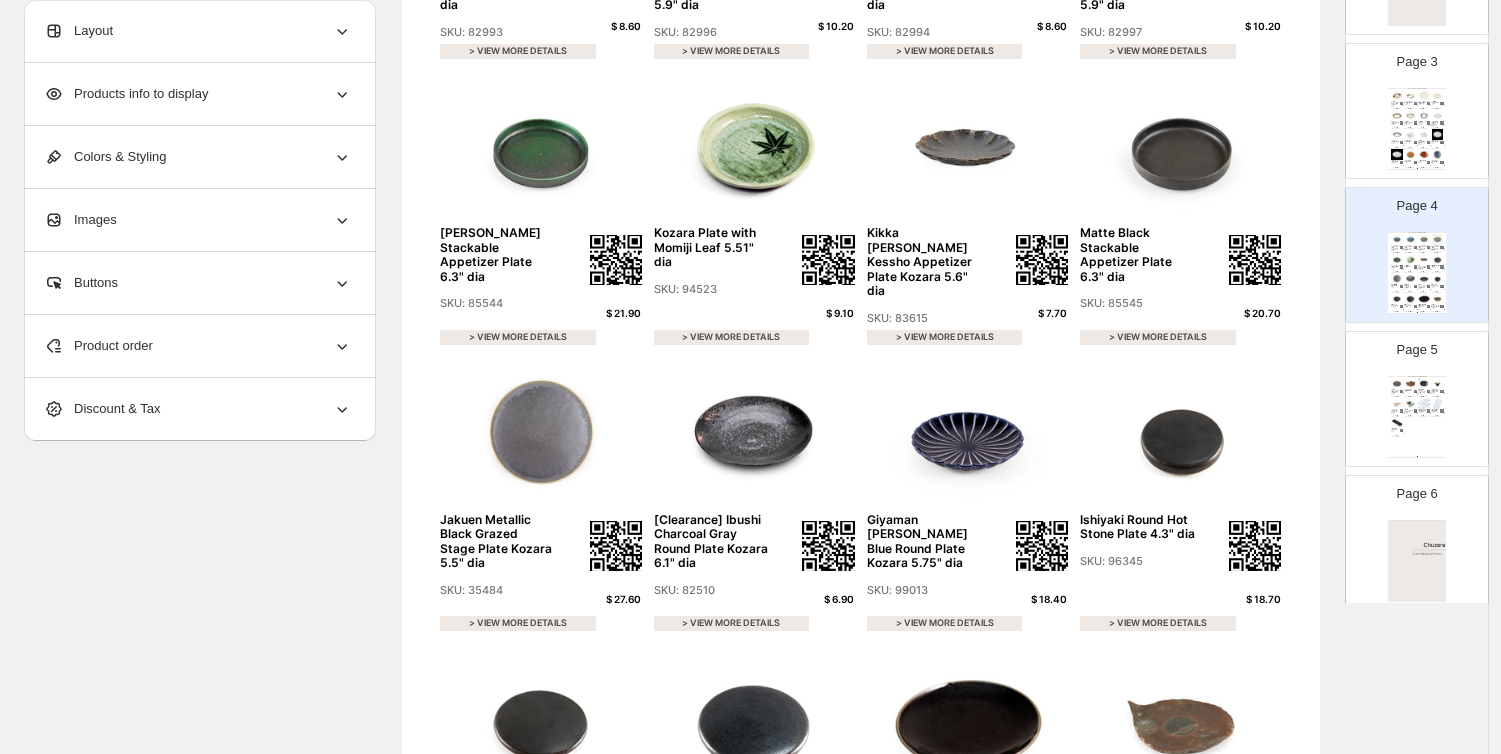 scroll, scrollTop: 449, scrollLeft: 0, axis: vertical 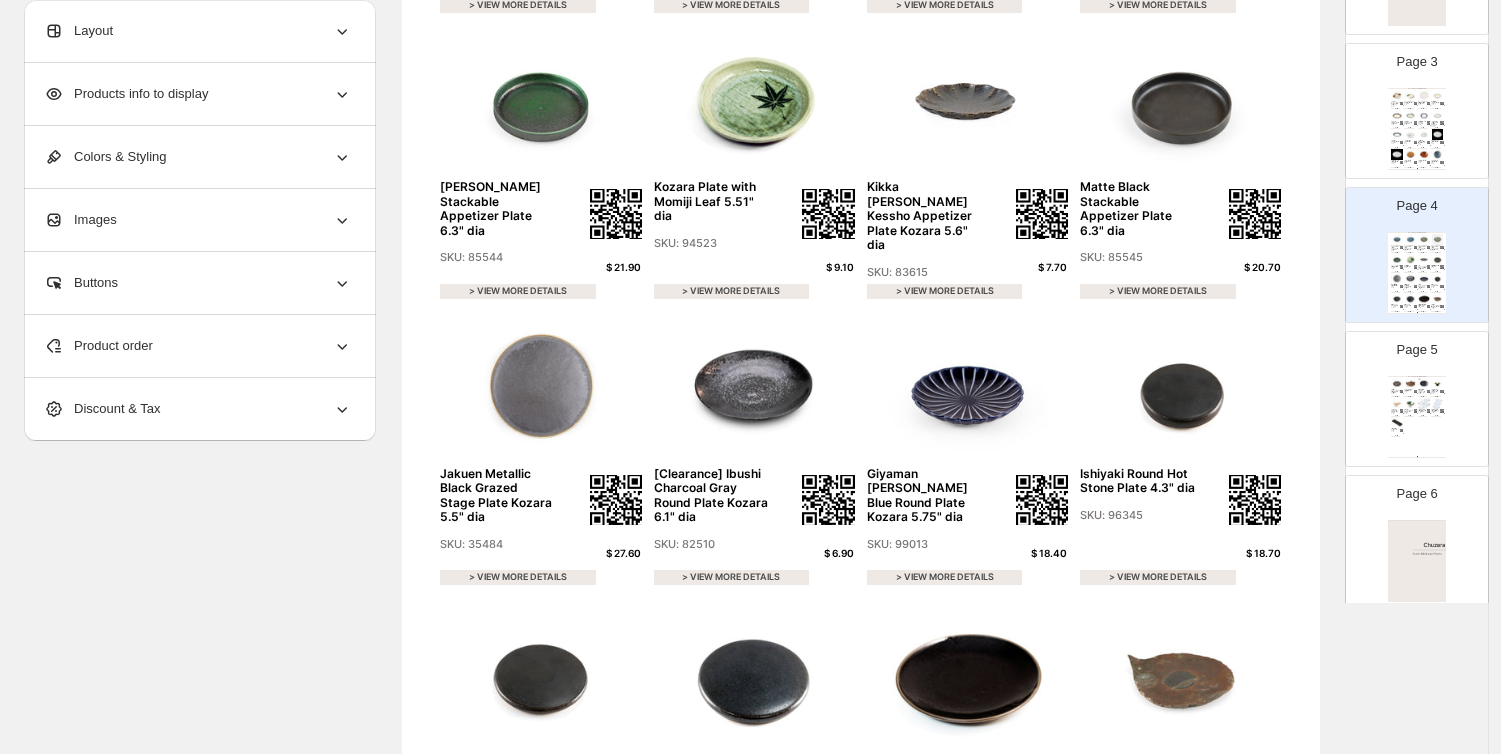 click on "**********" at bounding box center (744, 283) 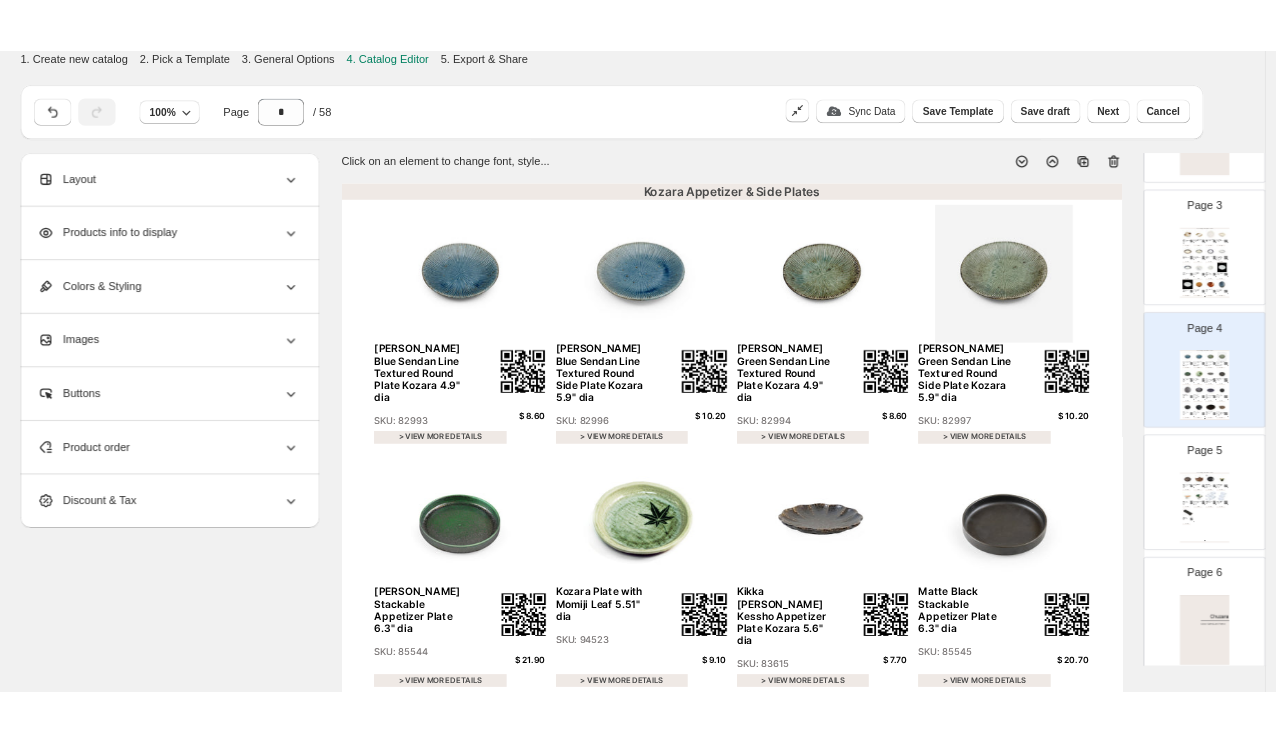 scroll, scrollTop: 0, scrollLeft: 0, axis: both 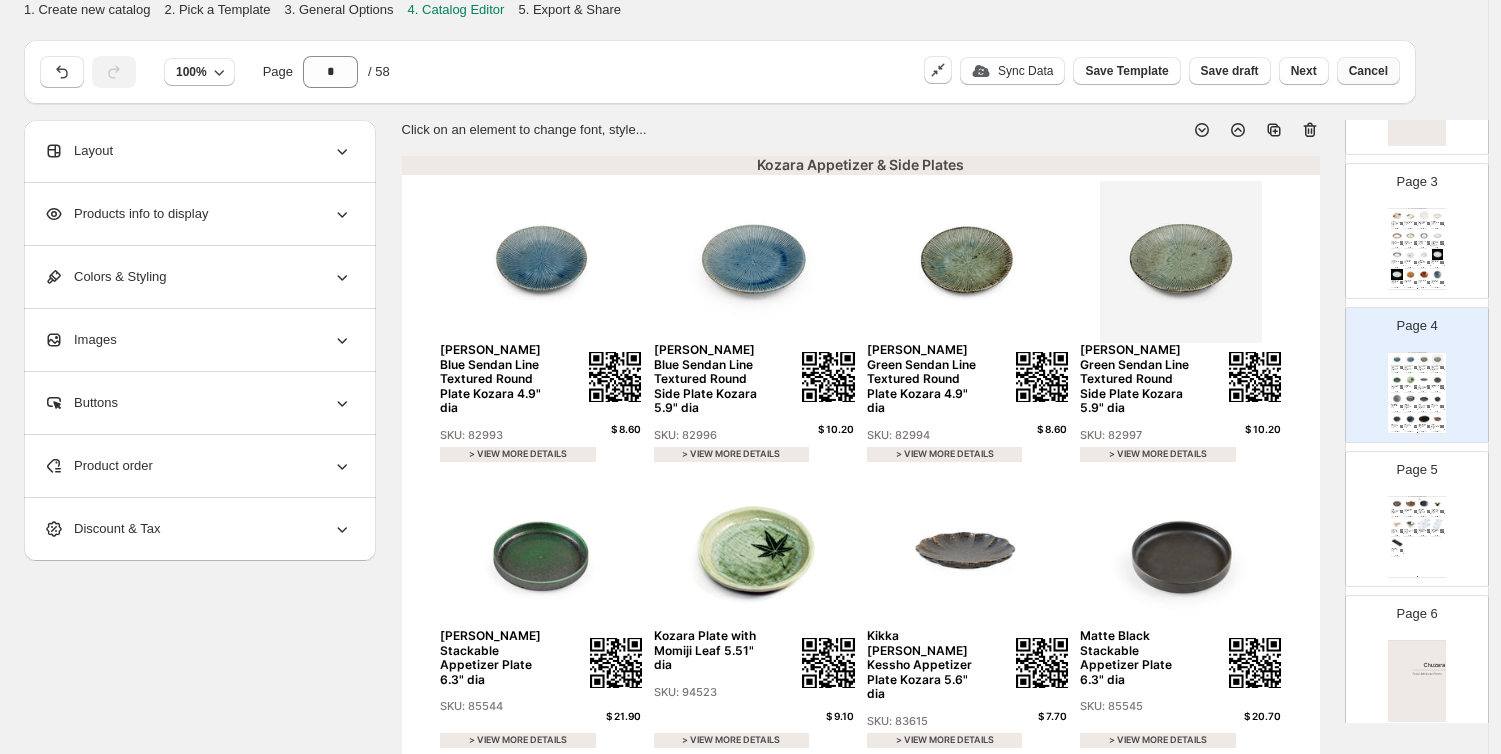 click on "Cancel" at bounding box center [1368, 71] 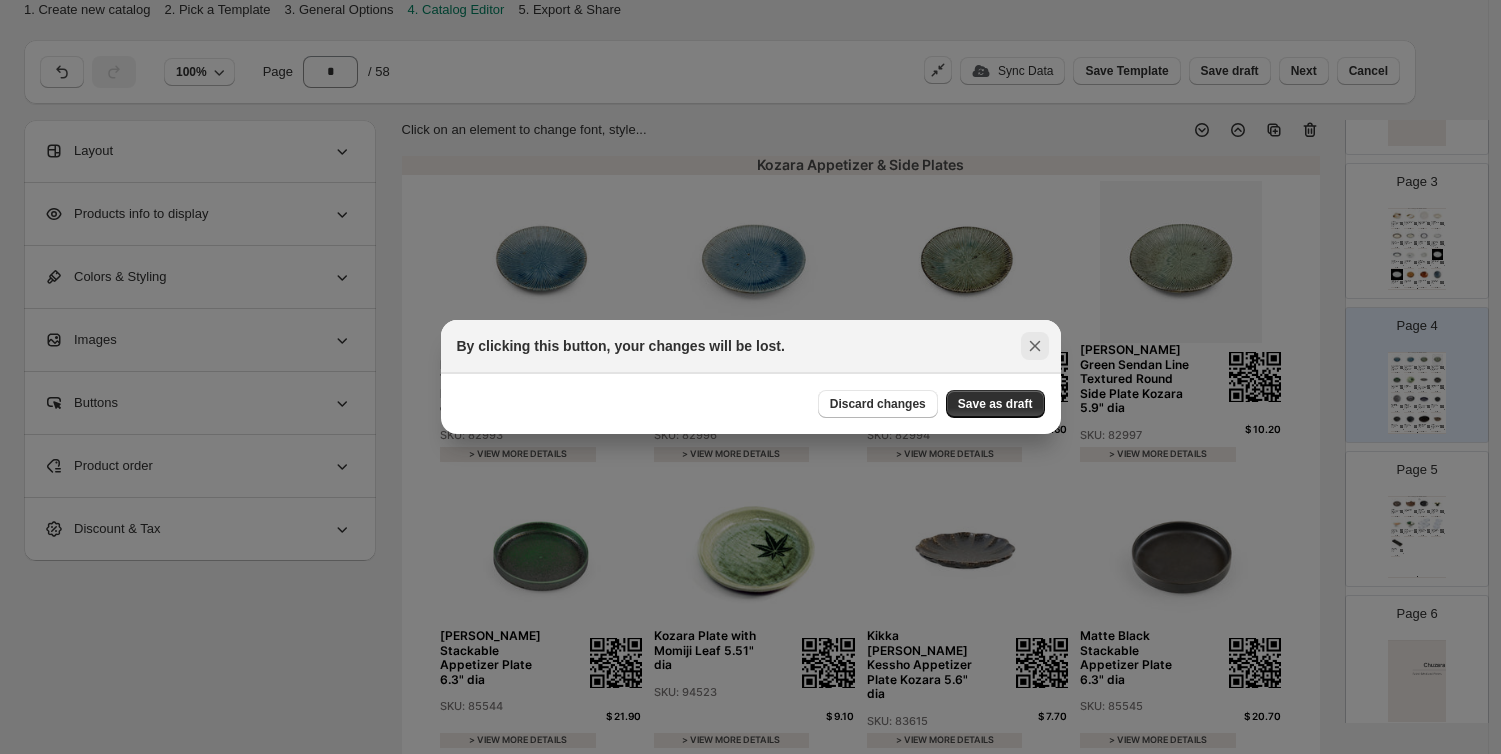 click 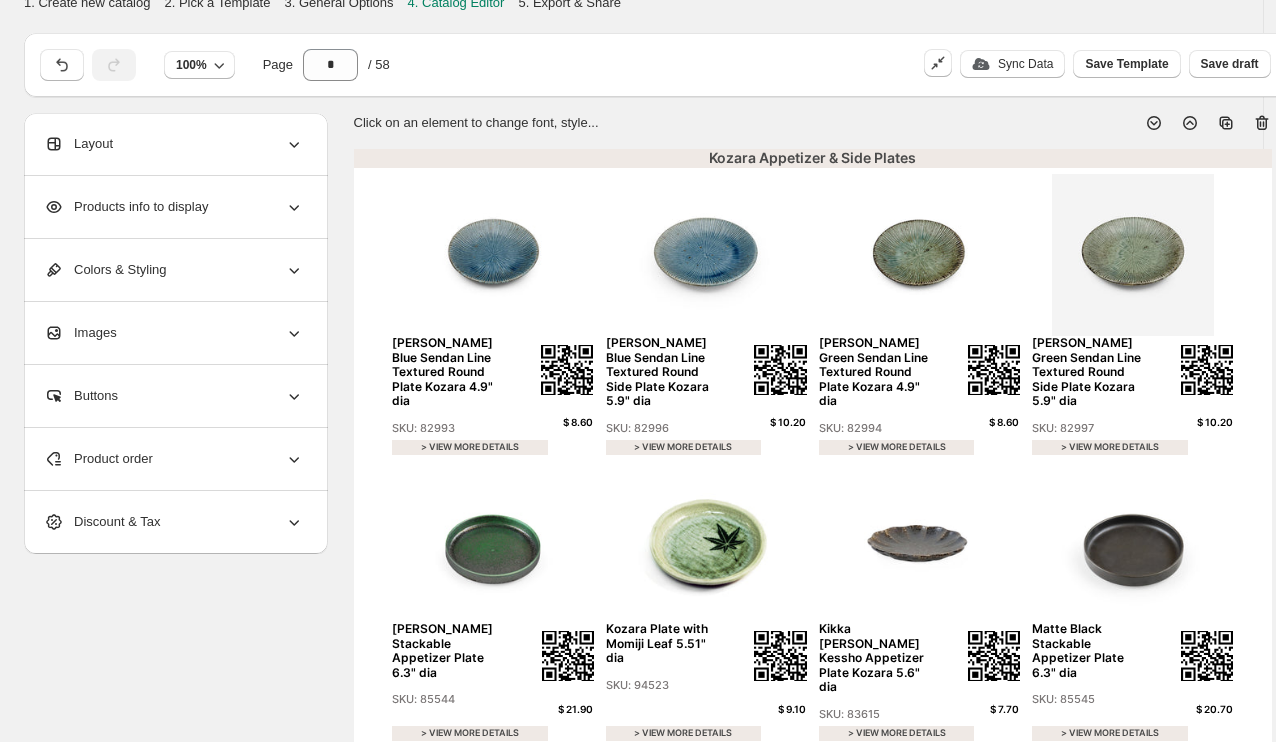 scroll, scrollTop: 0, scrollLeft: 0, axis: both 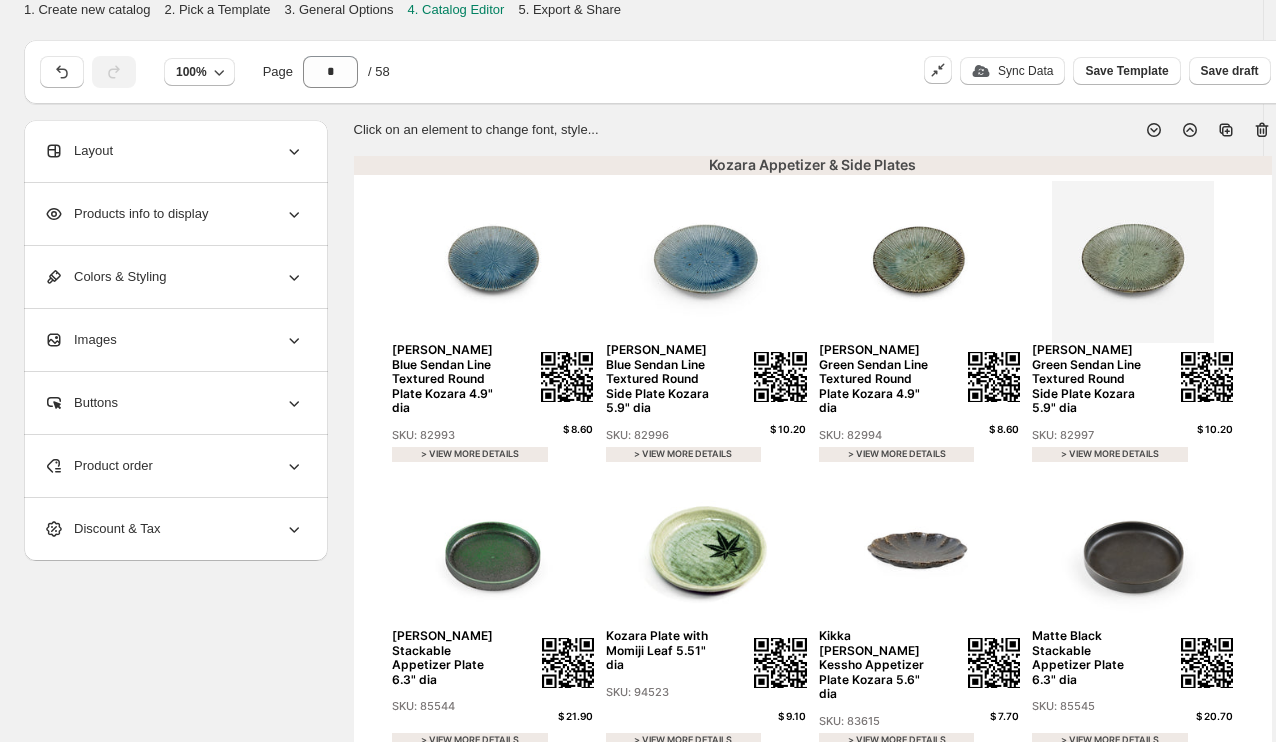 click on "1. Create new catalog 2. Pick a Template 3. General Options 4. Catalog Editor 5. Export & Share" at bounding box center [641, 10] 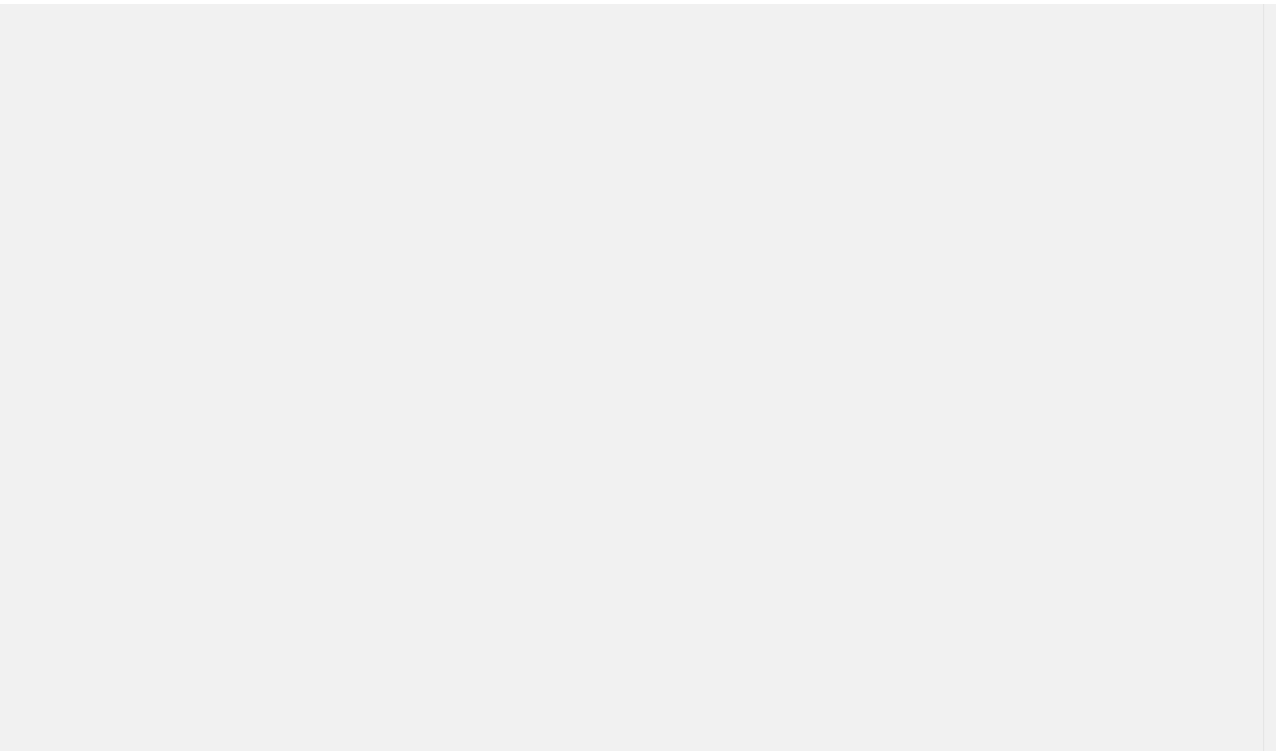 scroll, scrollTop: 0, scrollLeft: 0, axis: both 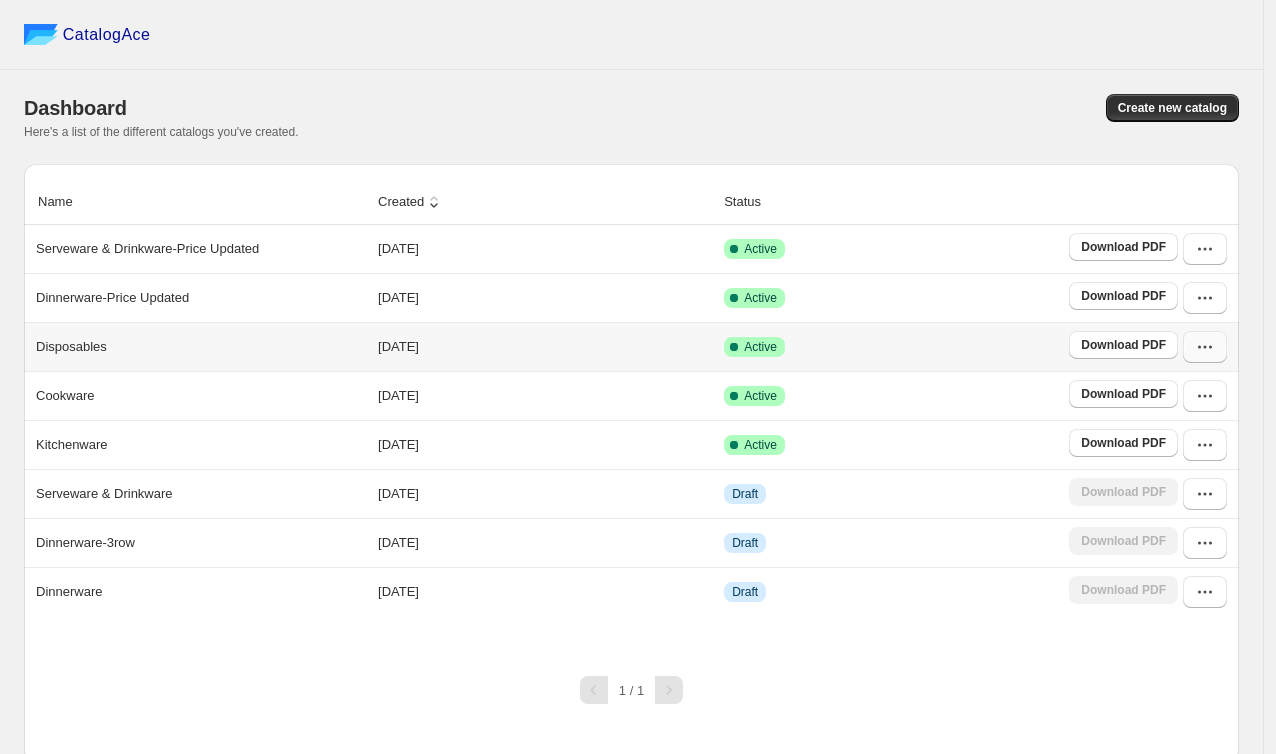 click 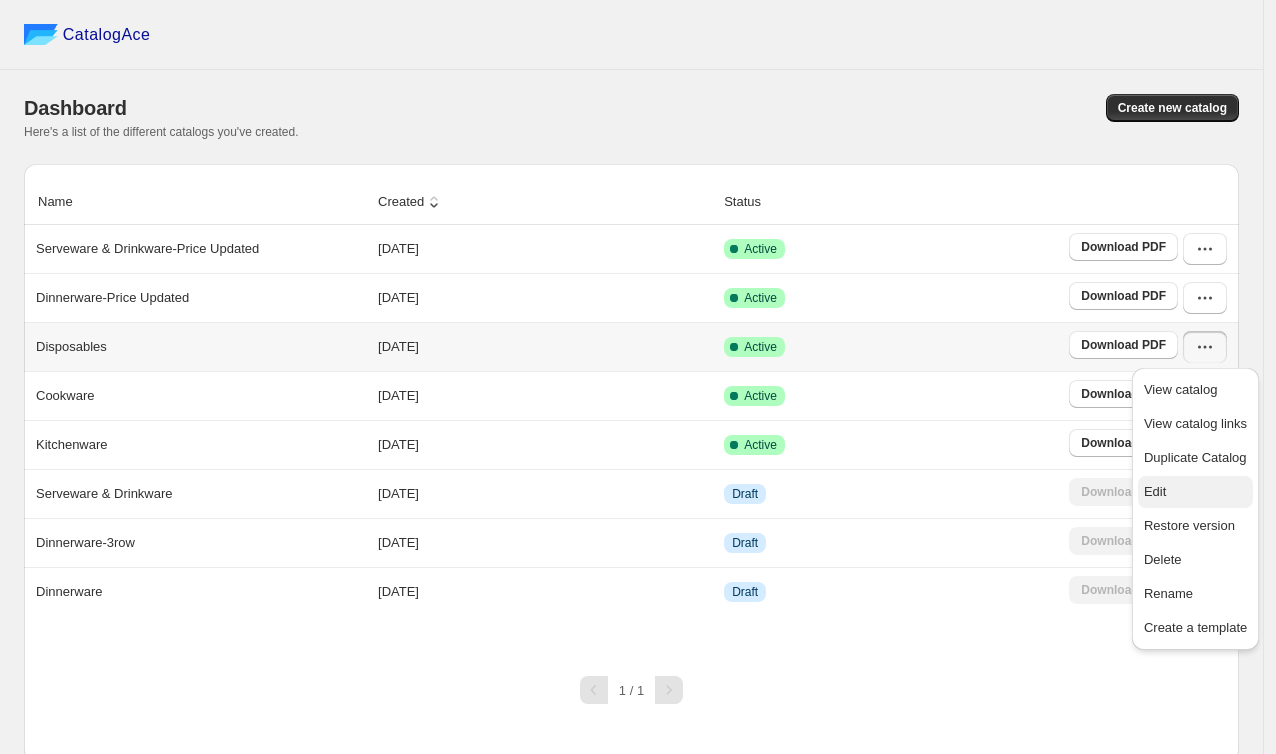 click on "Edit" at bounding box center (1195, 492) 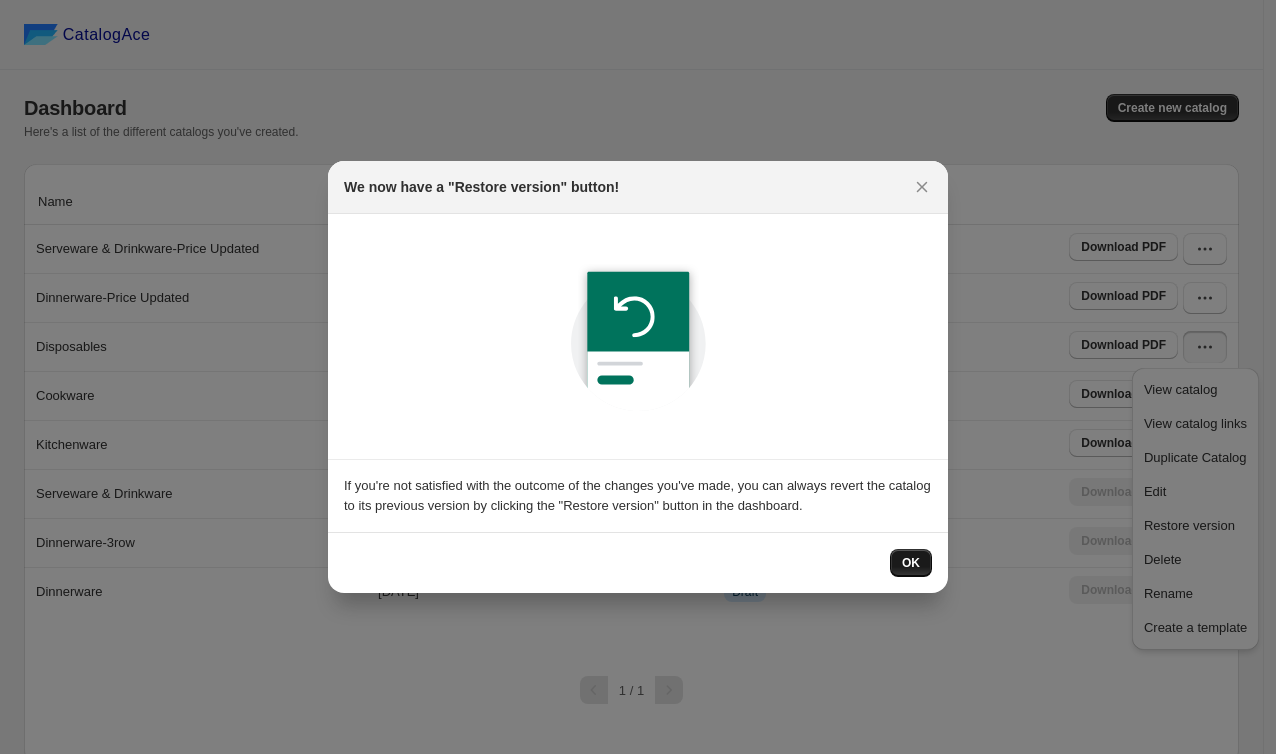 click on "OK" at bounding box center (911, 563) 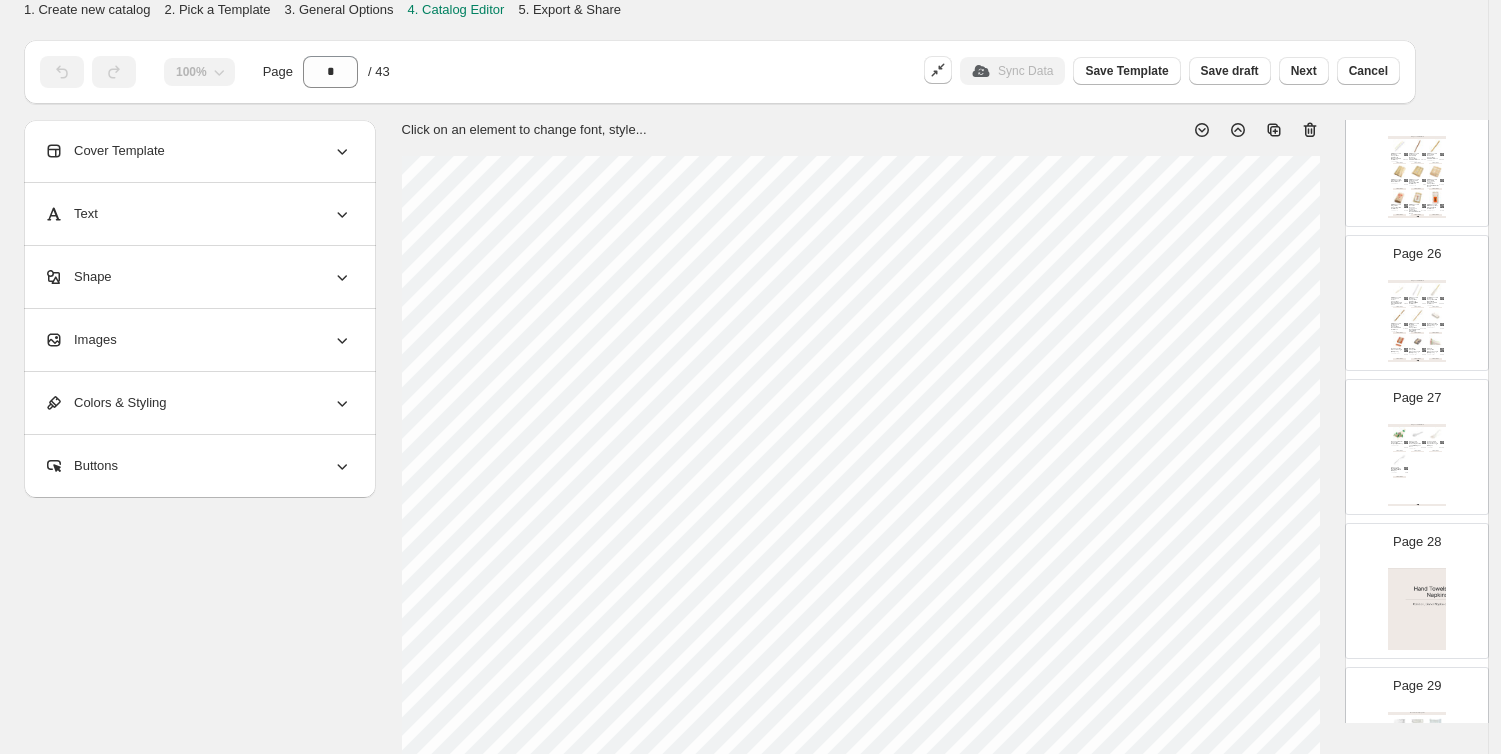 scroll, scrollTop: 3444, scrollLeft: 0, axis: vertical 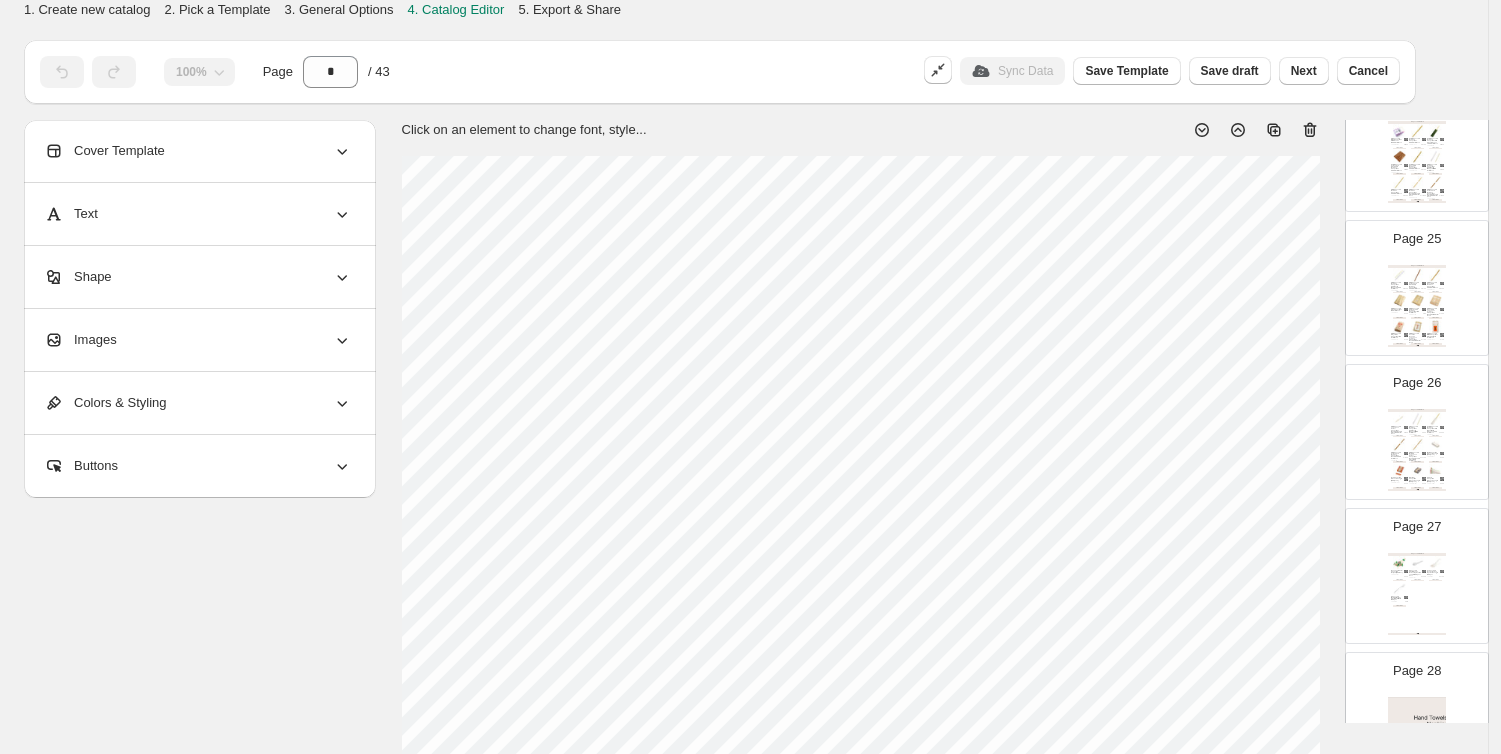 click on "9.5" Disposable Square Tip Japanese Cypress Chopsticks Bundled - 100 Pairs / Pack" at bounding box center (1433, 312) 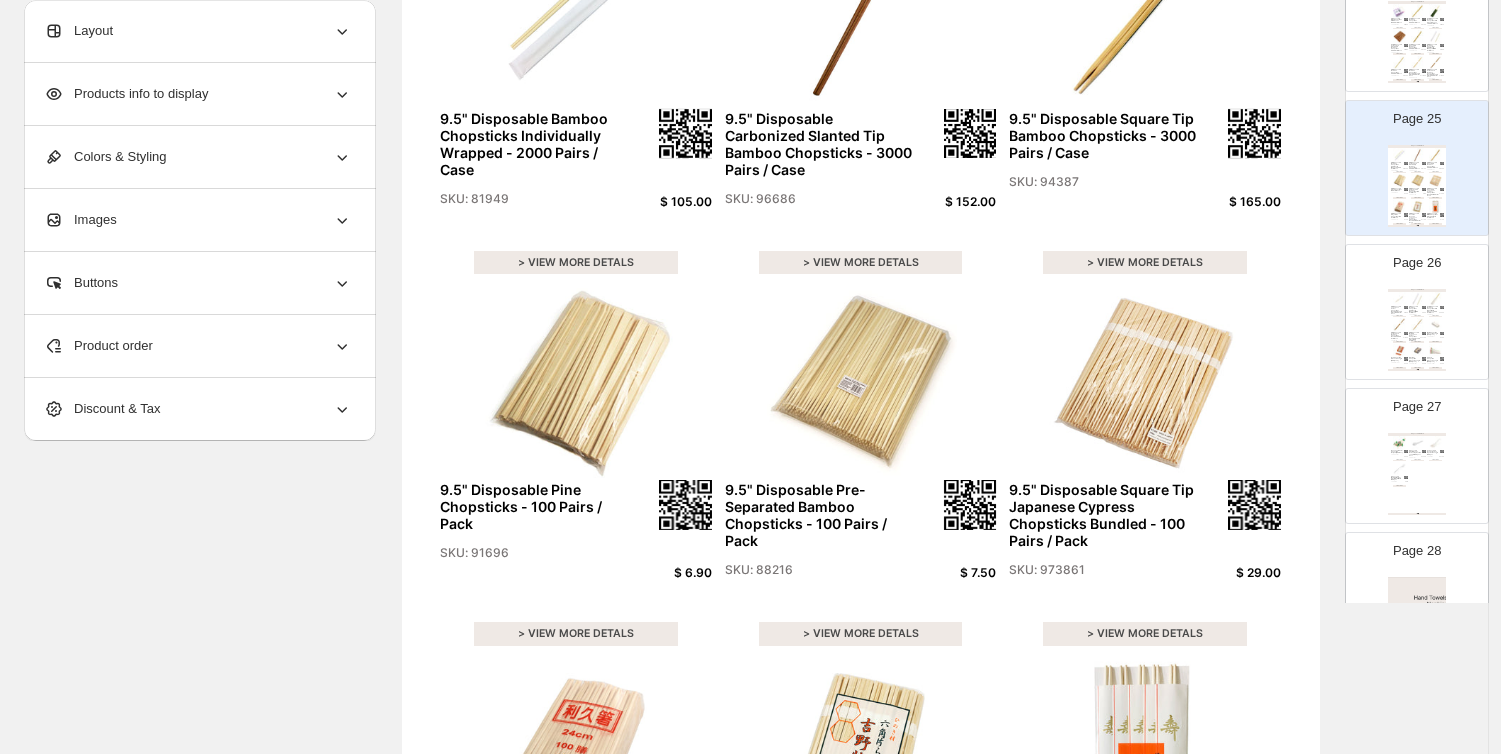 scroll, scrollTop: 444, scrollLeft: 0, axis: vertical 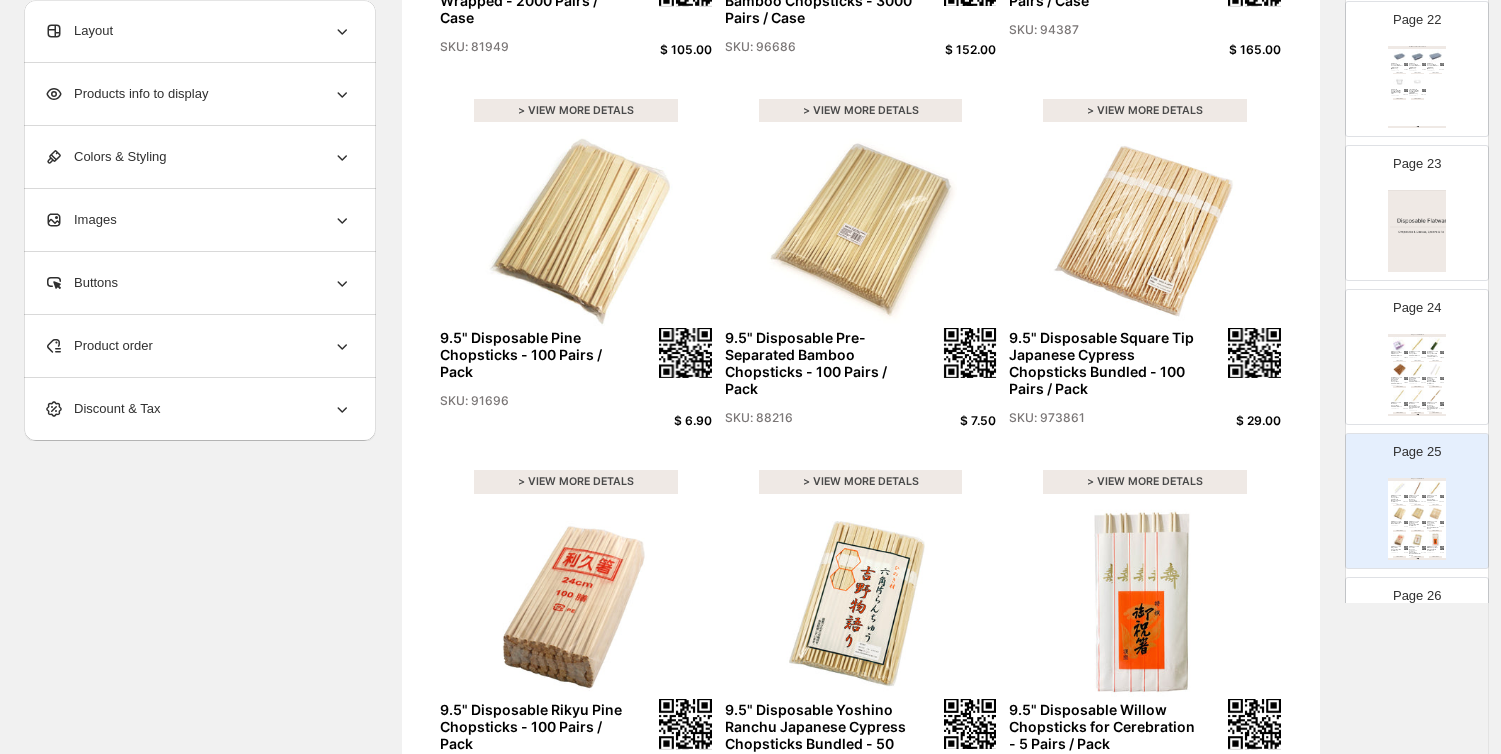 click at bounding box center (1423, 352) 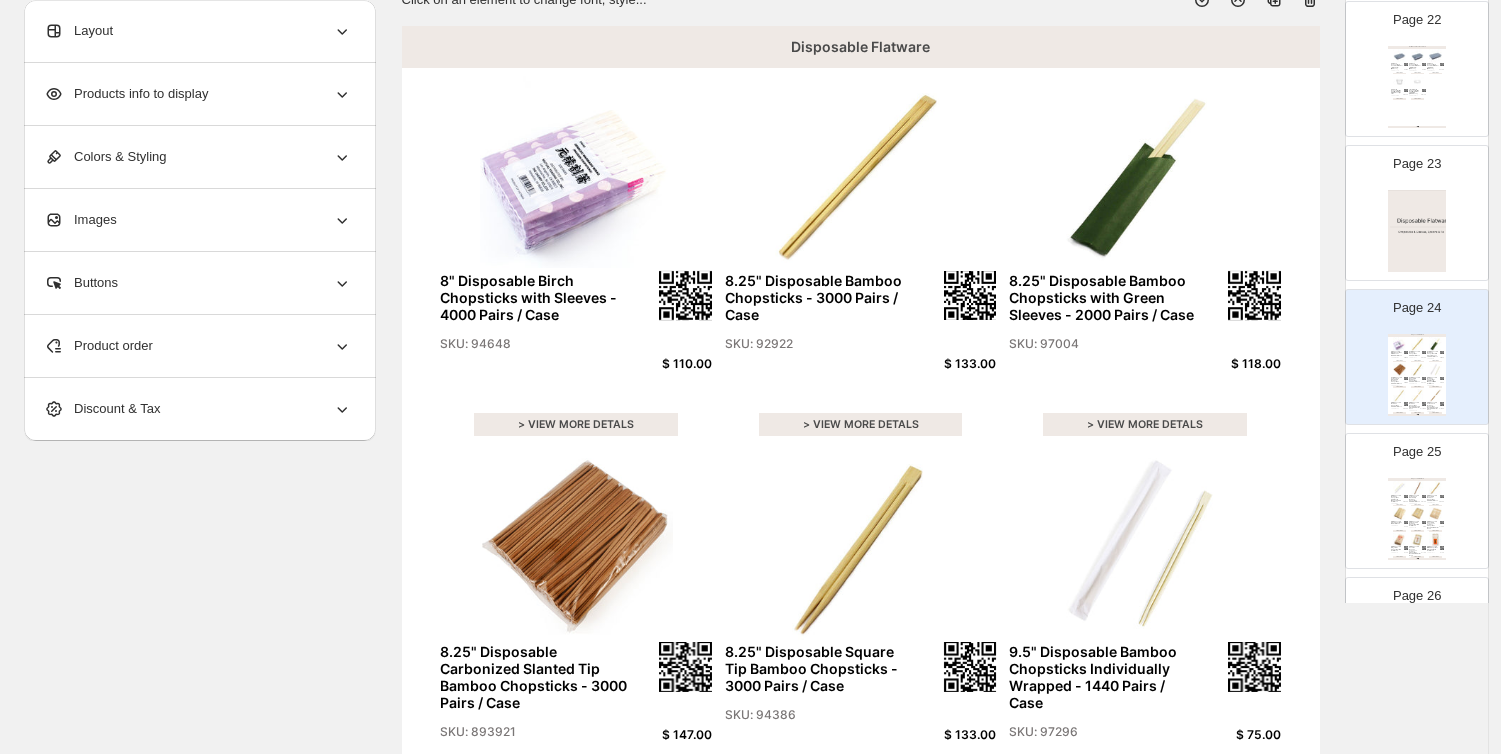 scroll, scrollTop: 116, scrollLeft: 0, axis: vertical 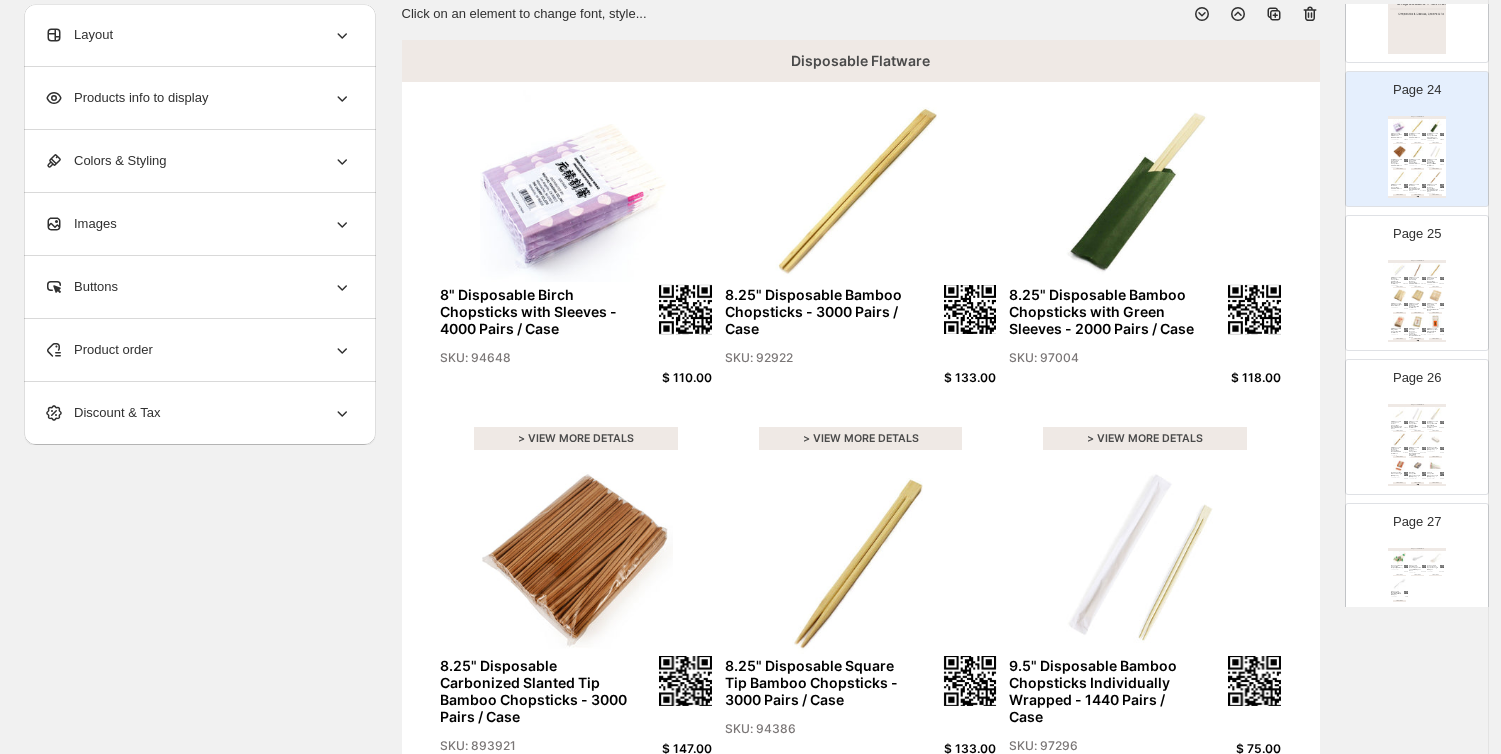 click at bounding box center (1417, 295) 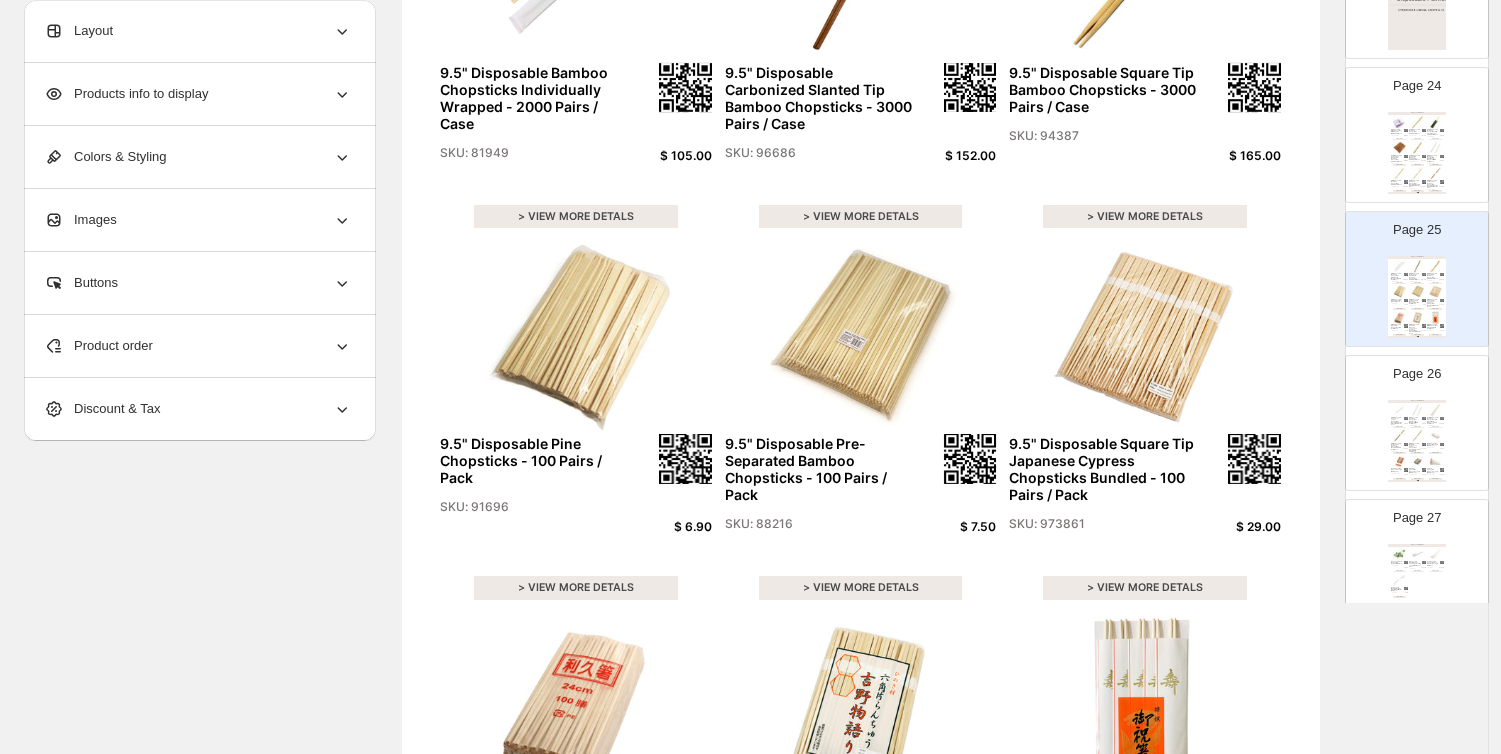 scroll, scrollTop: 449, scrollLeft: 0, axis: vertical 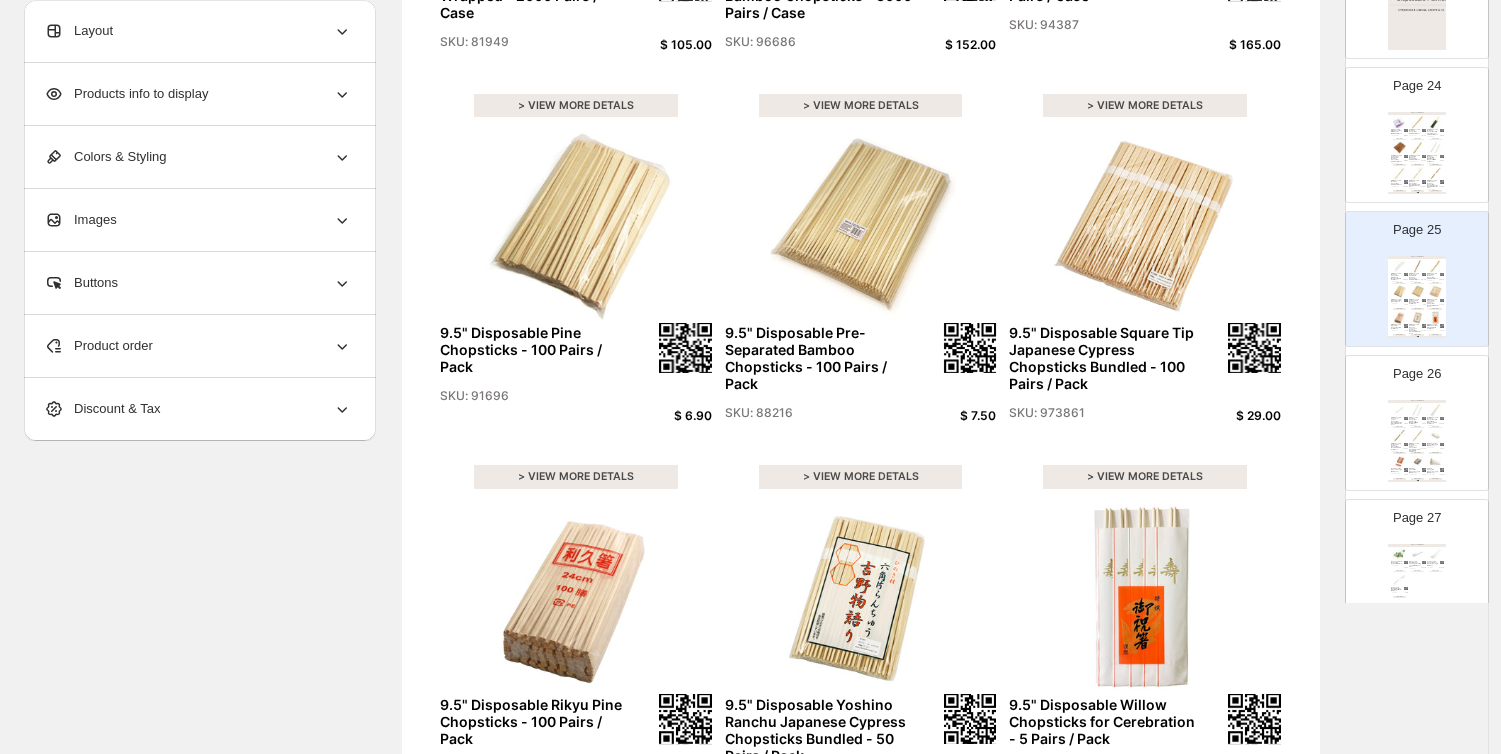 click 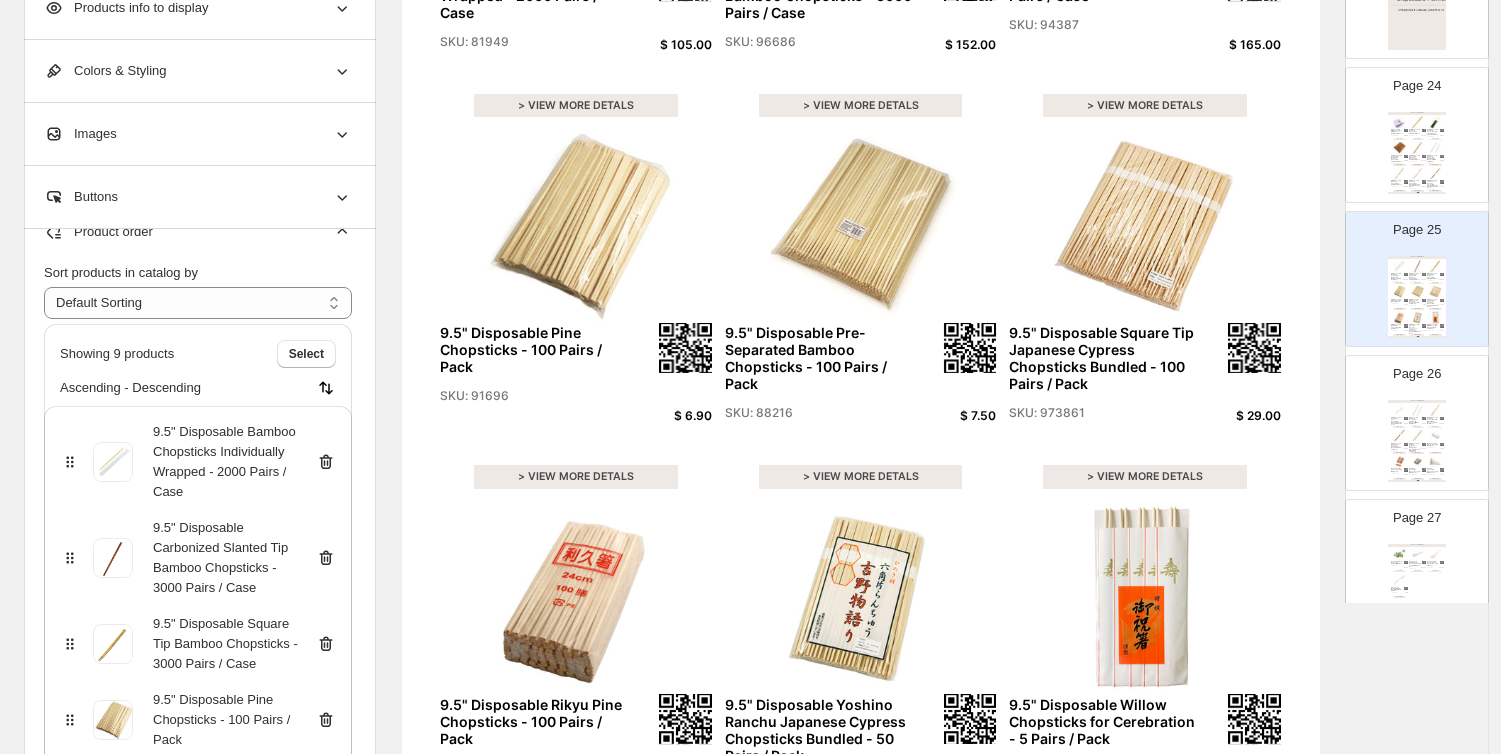 scroll, scrollTop: 222, scrollLeft: 0, axis: vertical 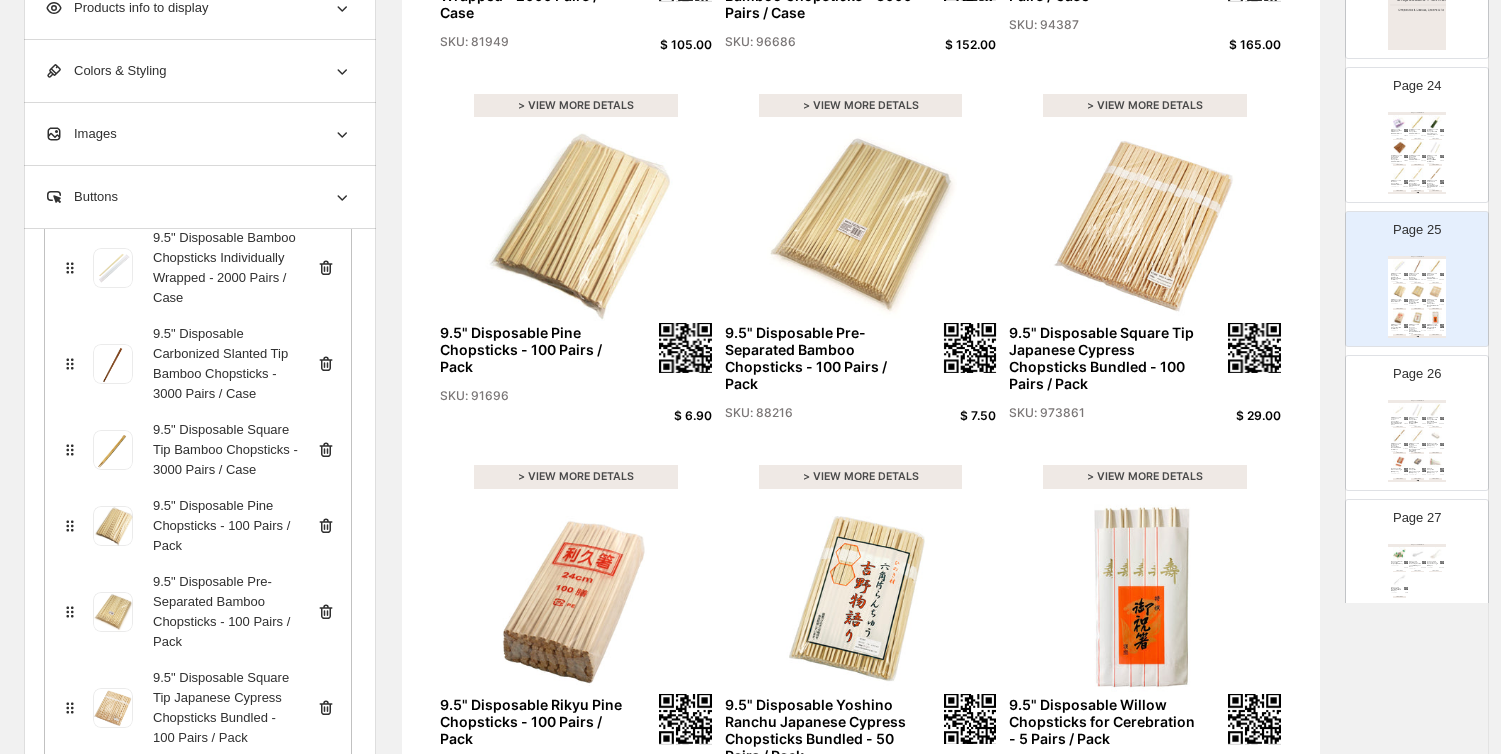 click 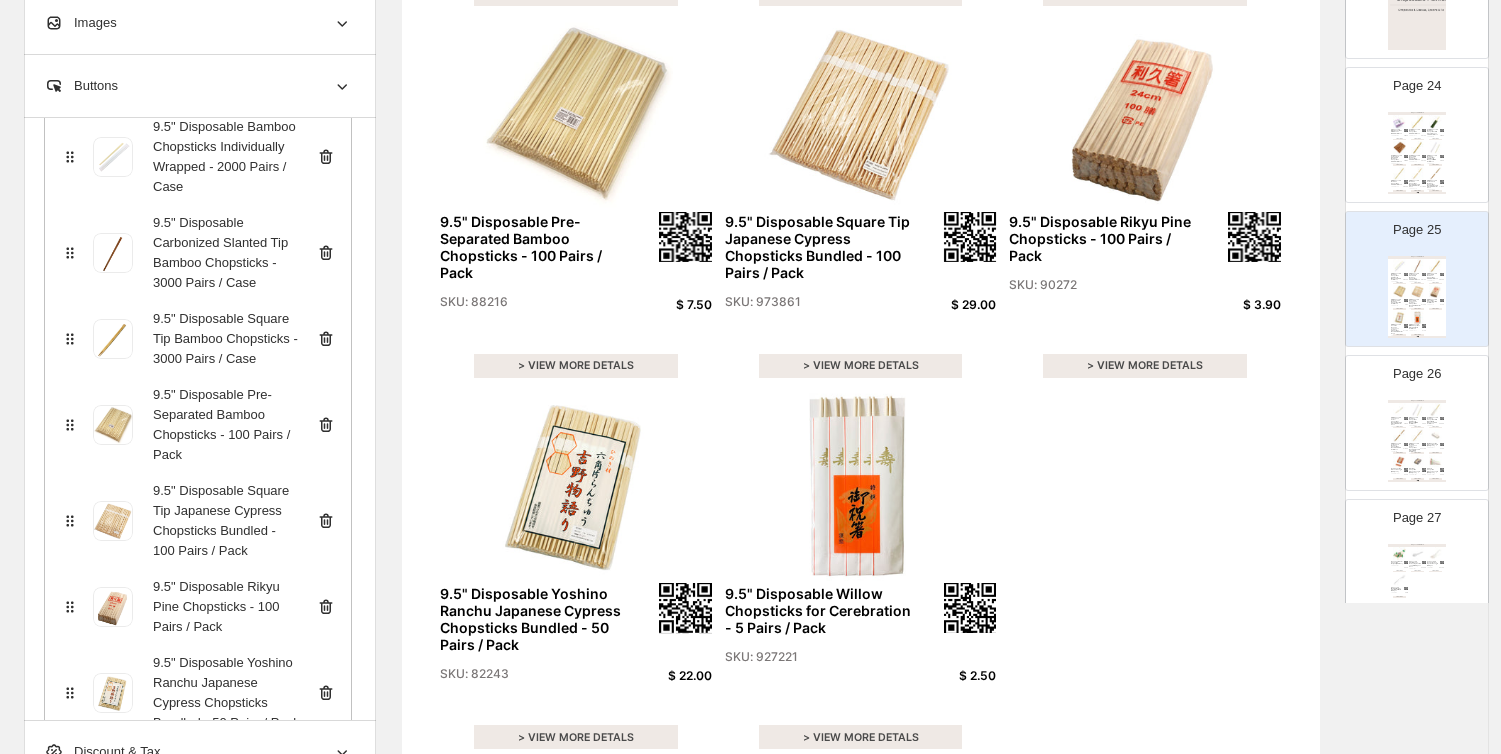 scroll, scrollTop: 672, scrollLeft: 0, axis: vertical 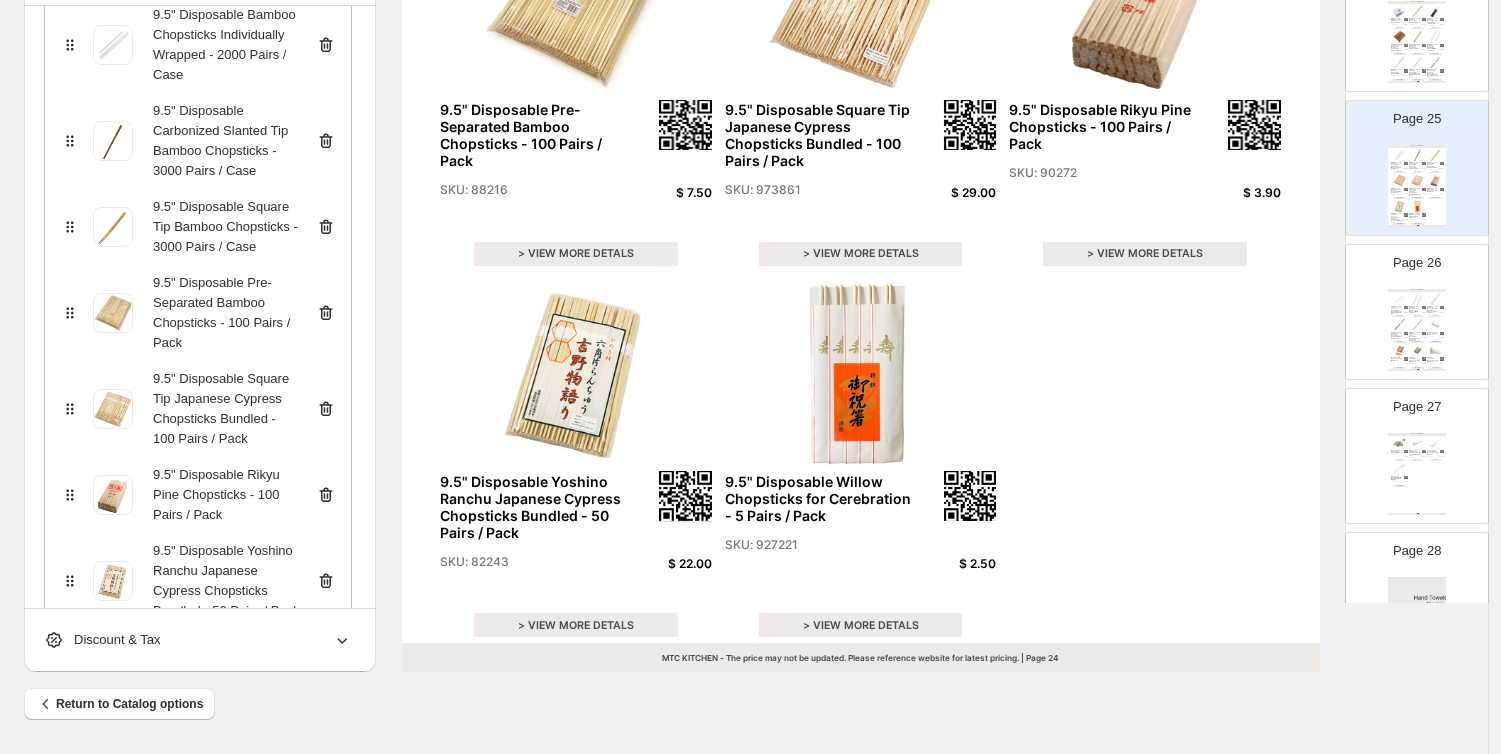 click at bounding box center [1417, 298] 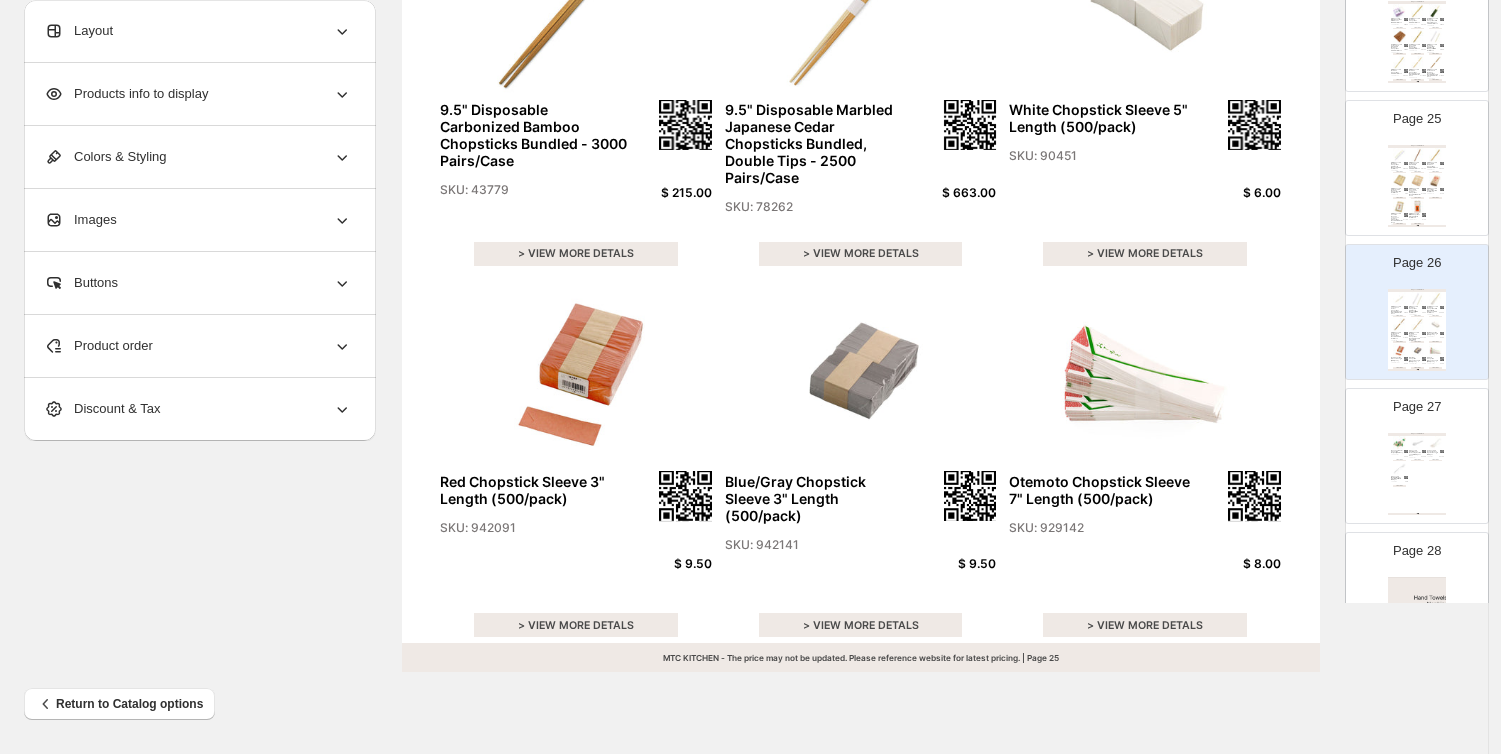 scroll, scrollTop: 0, scrollLeft: 0, axis: both 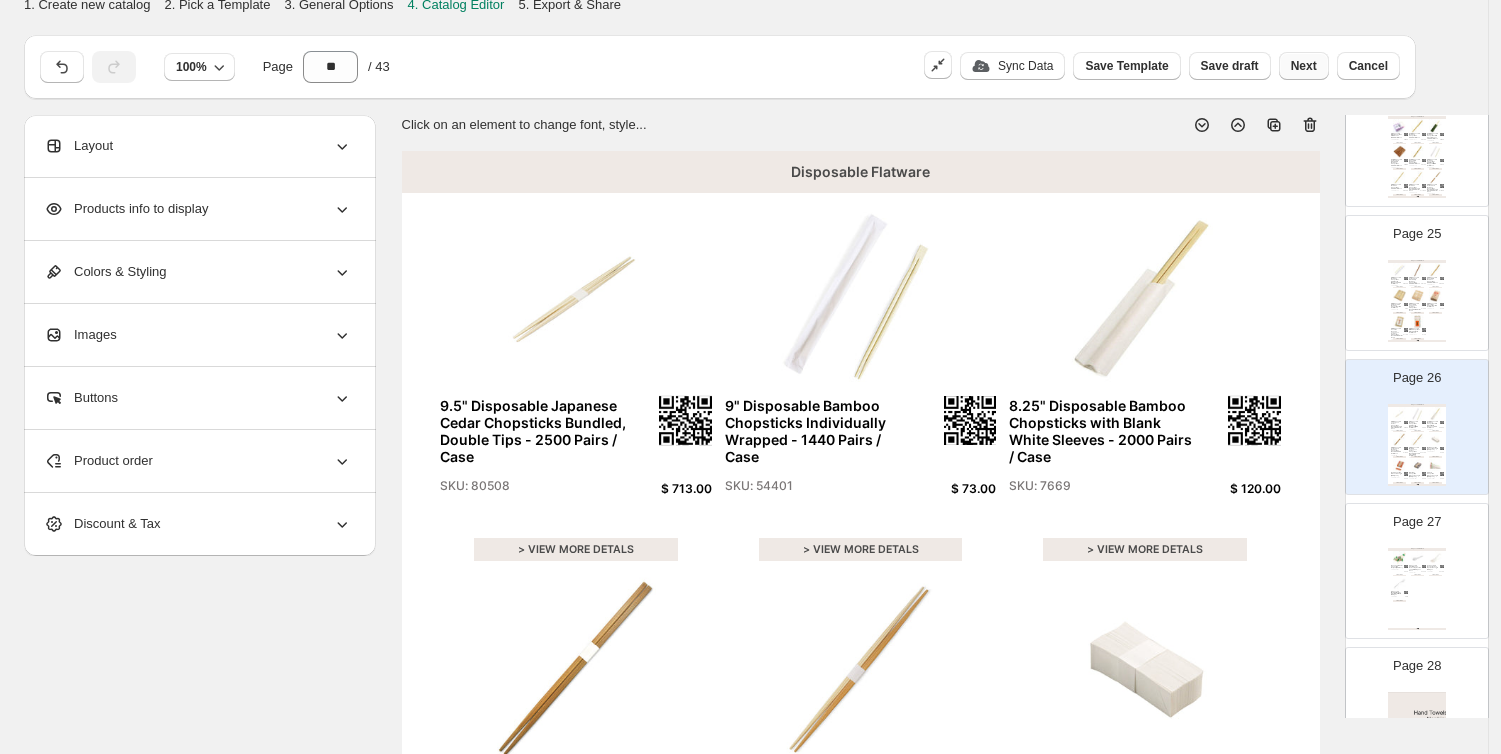click on "Next" at bounding box center [1304, 66] 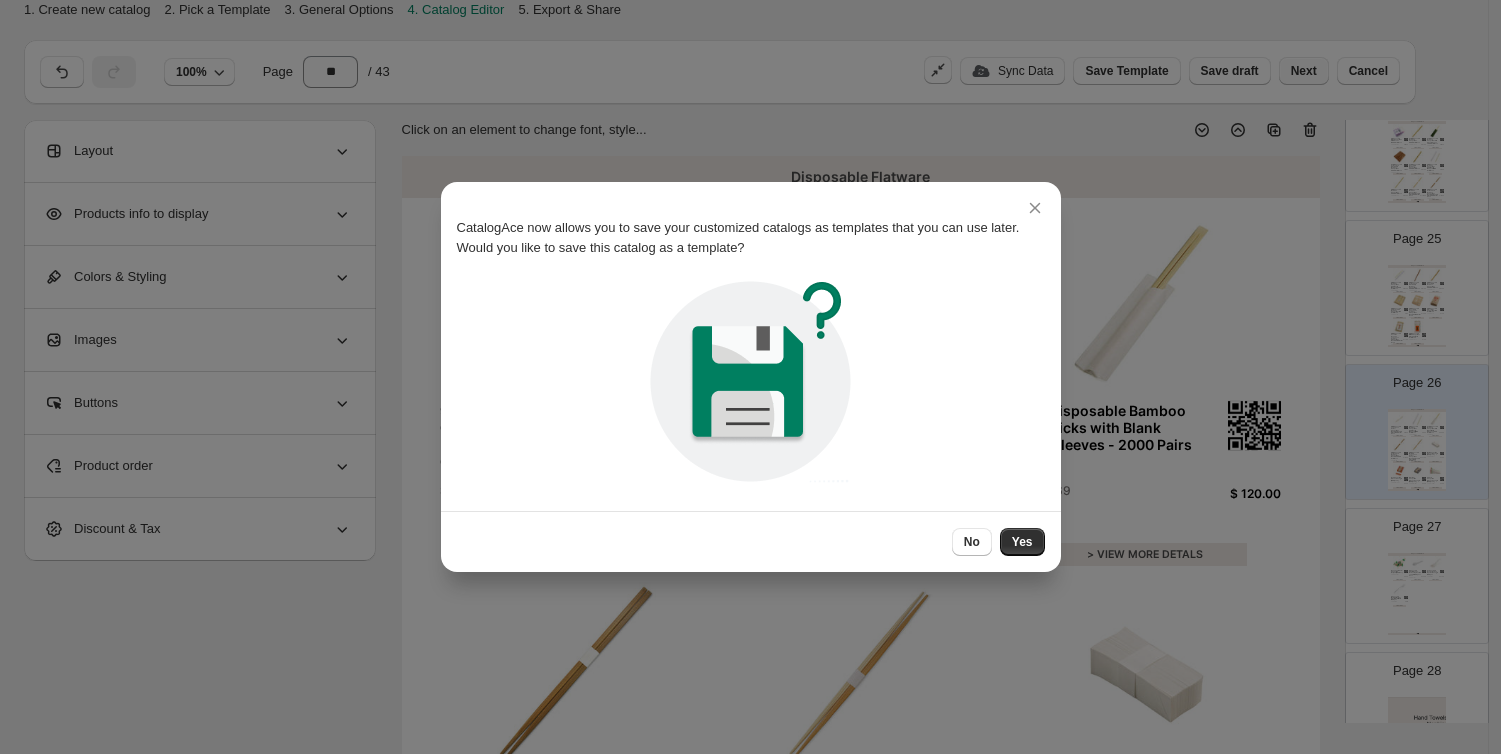 scroll, scrollTop: 0, scrollLeft: 0, axis: both 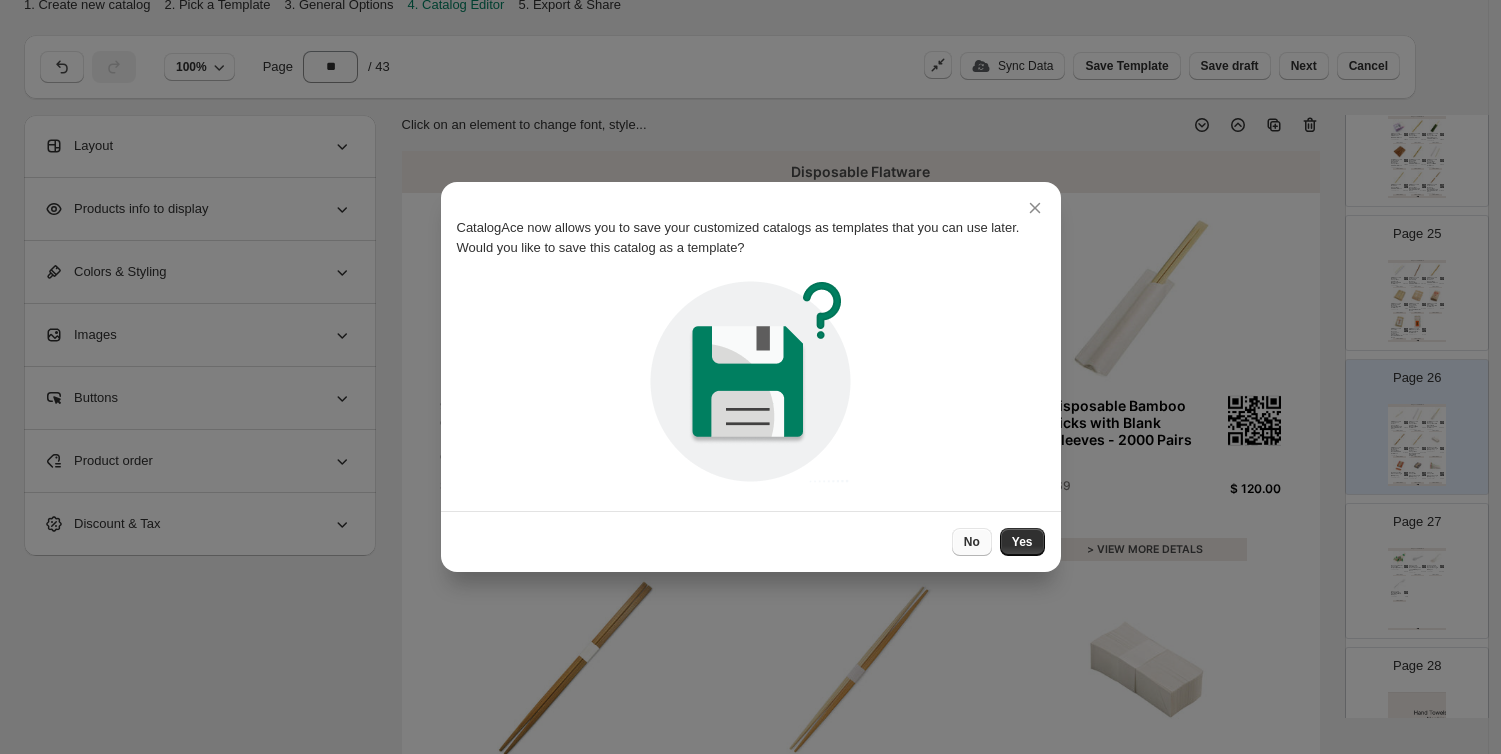 click on "No" at bounding box center (972, 542) 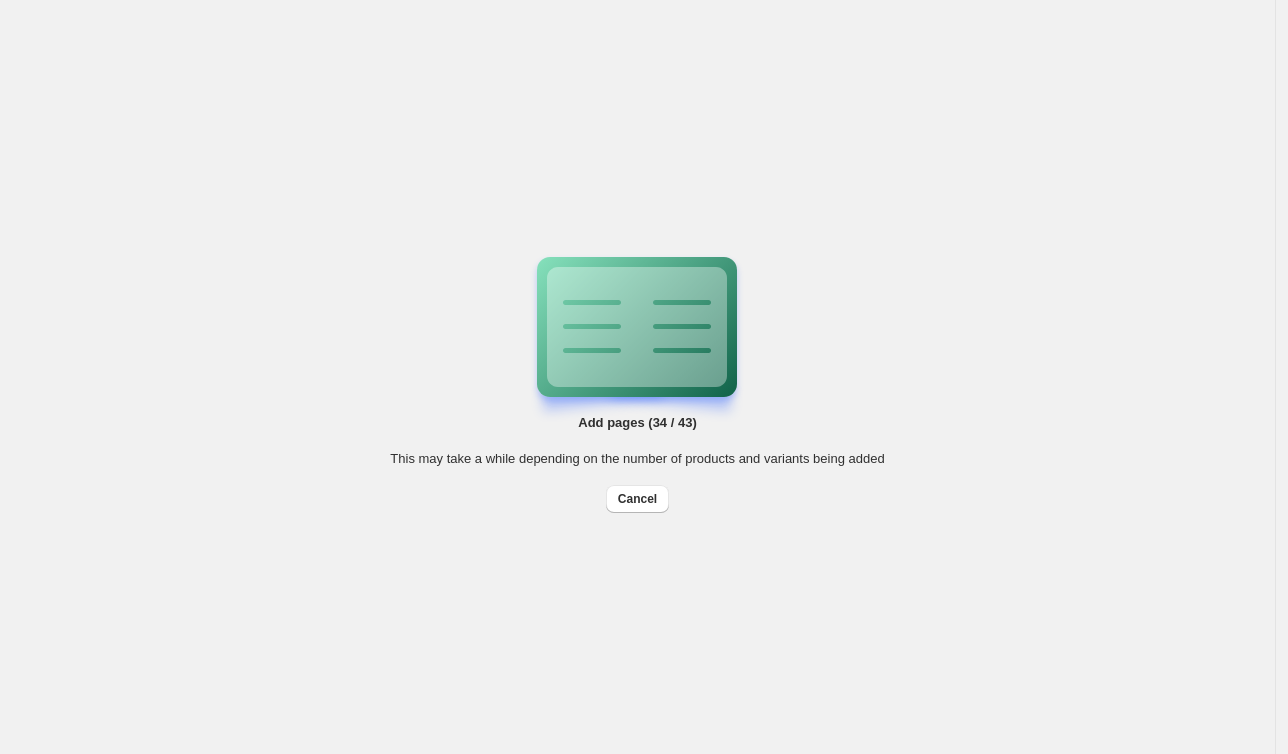 click on "Add pages (34 / 43) This may take a while depending on the number of products and variants being added Cancel Billing Help Center Get Support Suggestion box" at bounding box center [637, 377] 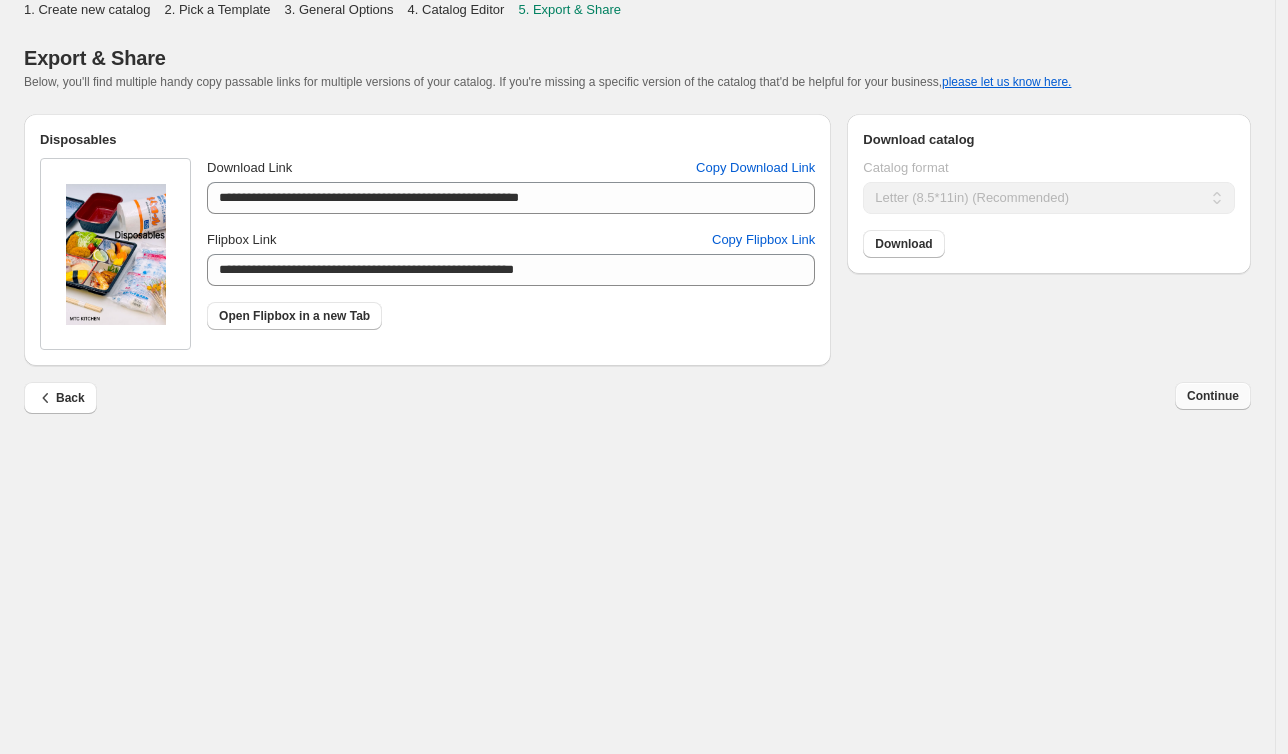click on "Continue" at bounding box center (1213, 396) 